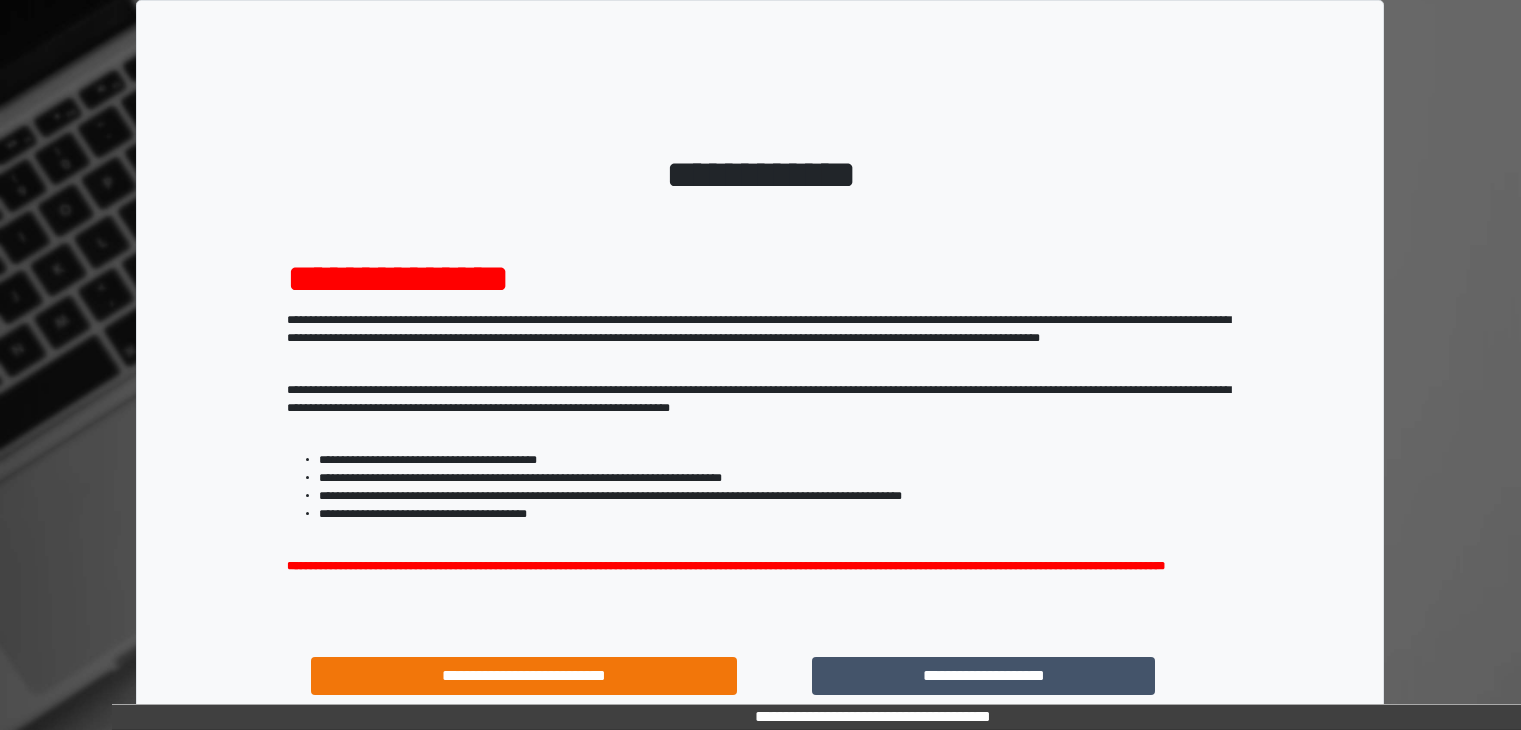 scroll, scrollTop: 0, scrollLeft: 0, axis: both 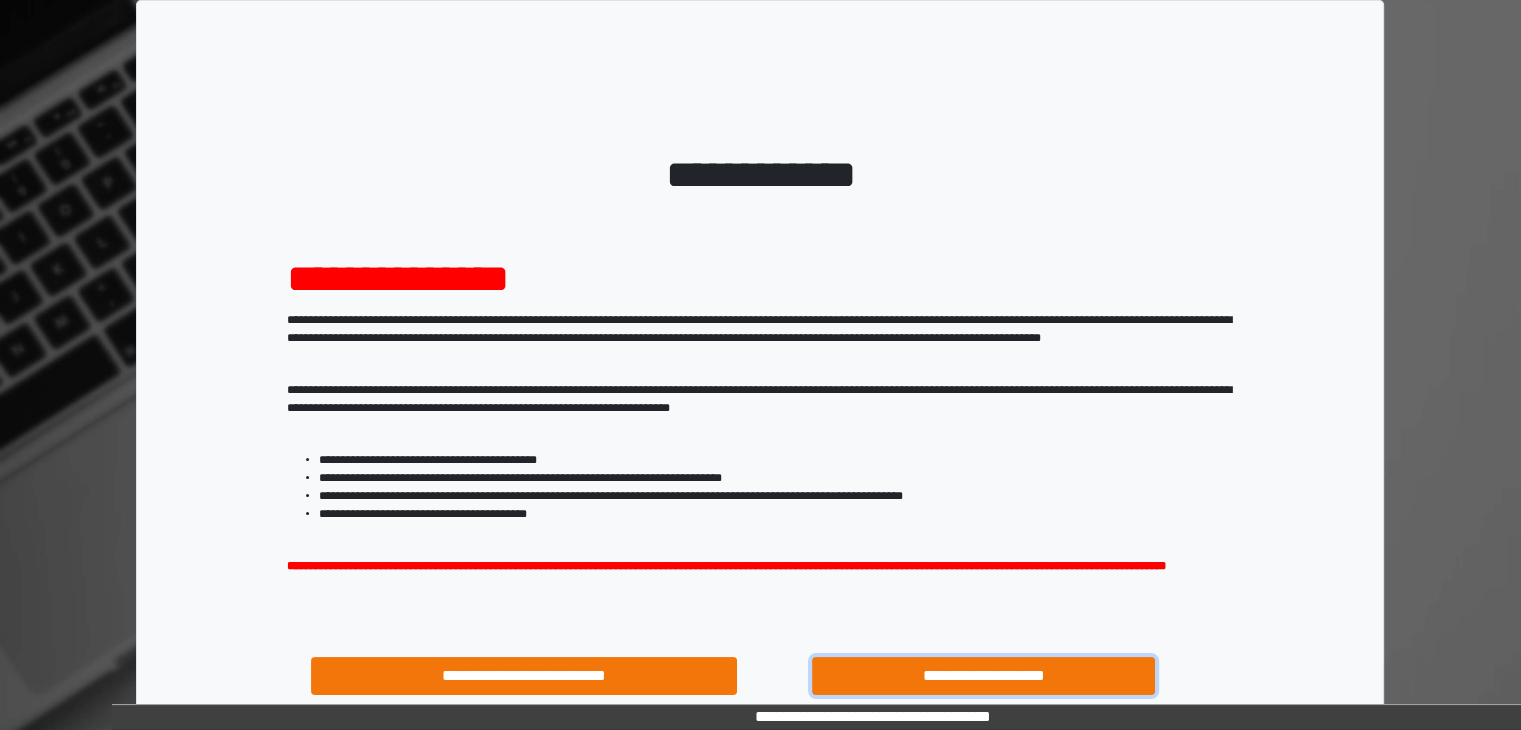 click on "**********" at bounding box center [984, 676] 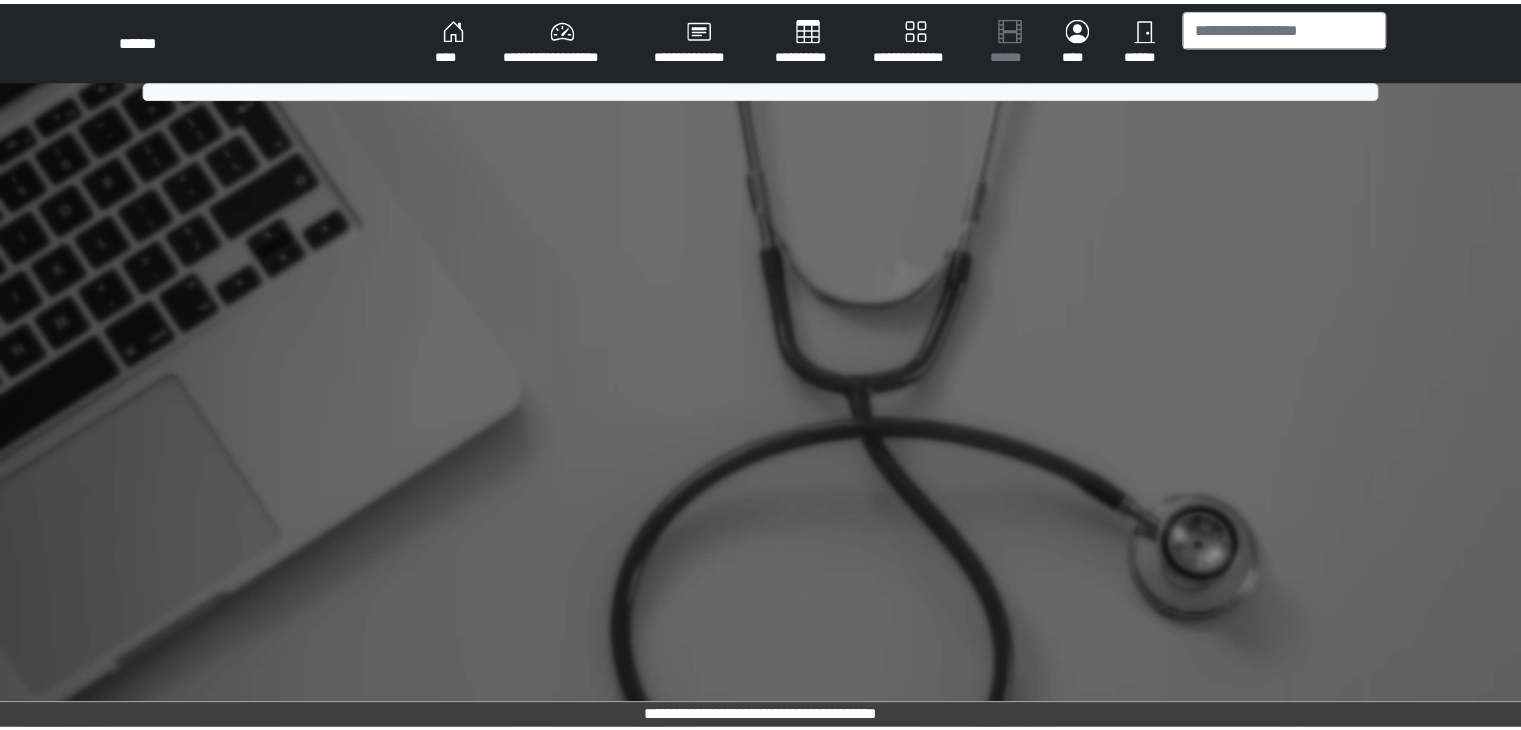 scroll, scrollTop: 0, scrollLeft: 0, axis: both 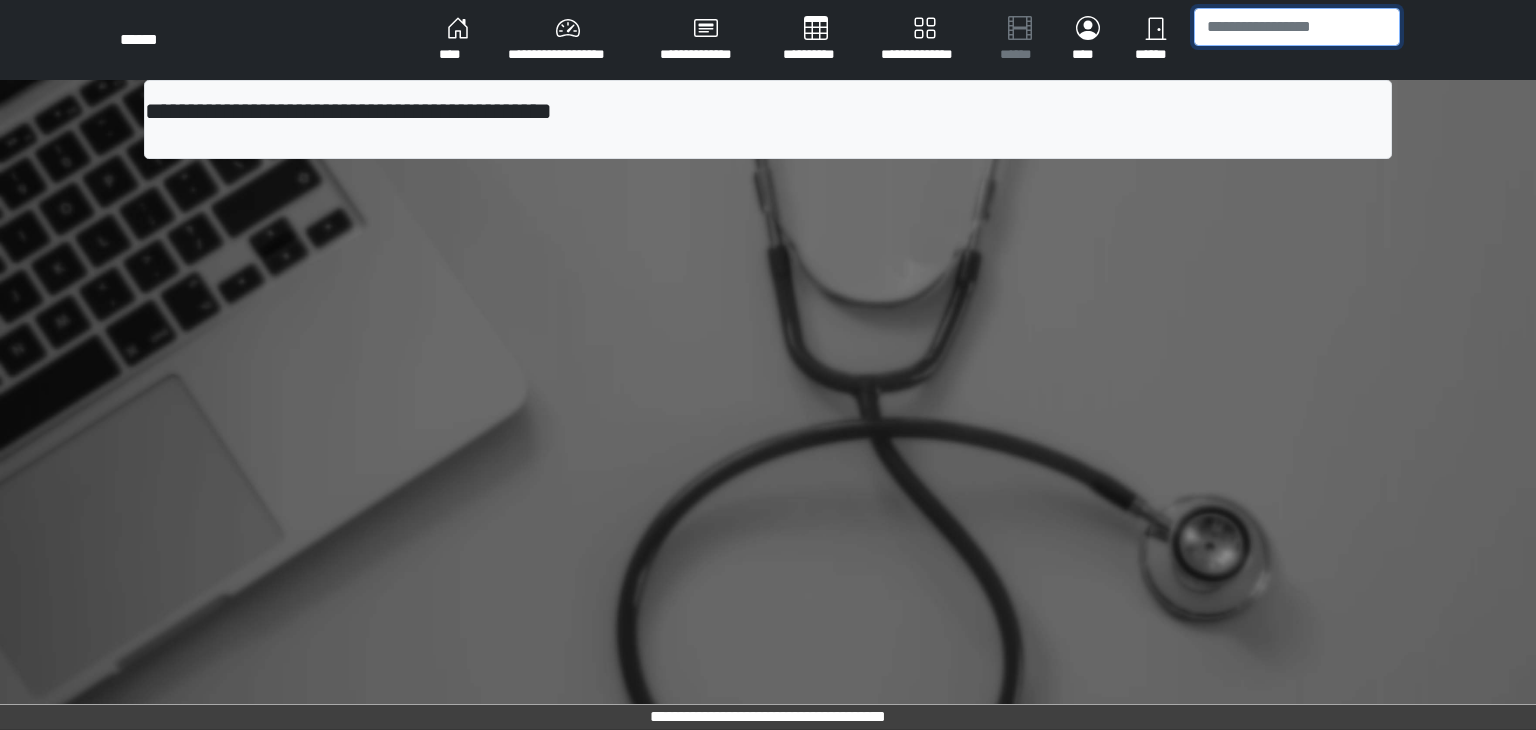 click at bounding box center [1297, 27] 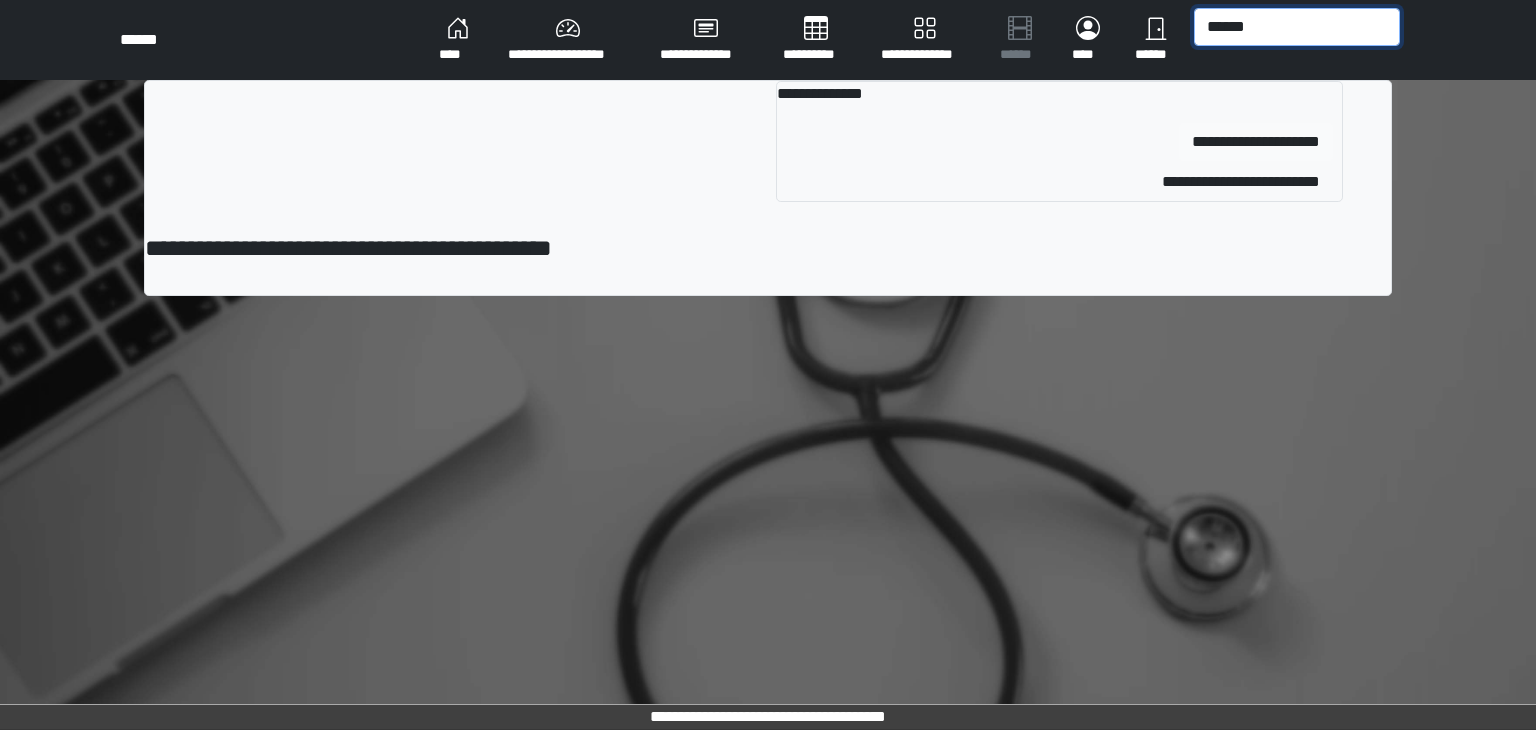 type on "******" 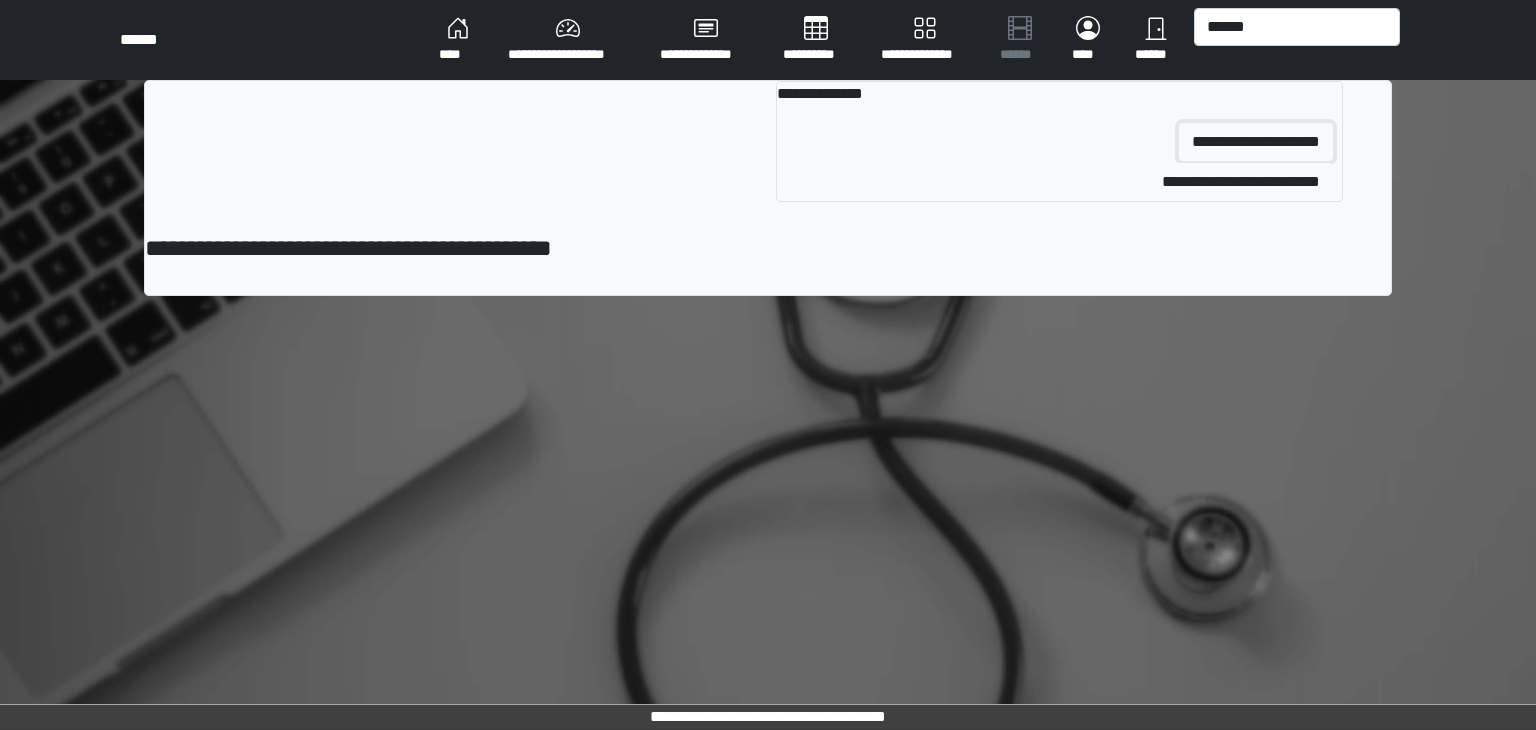 click on "**********" at bounding box center [1256, 142] 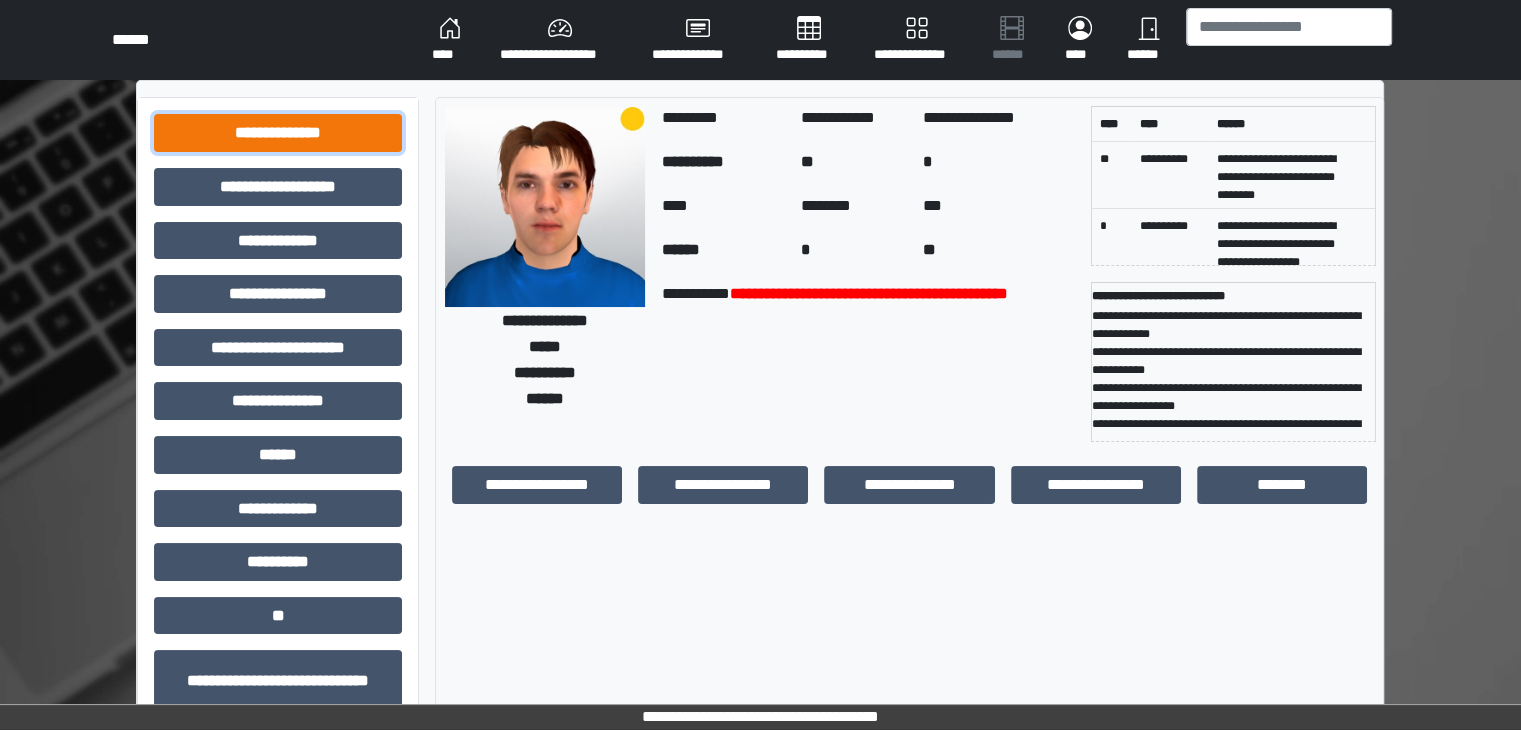 click on "**********" at bounding box center (278, 133) 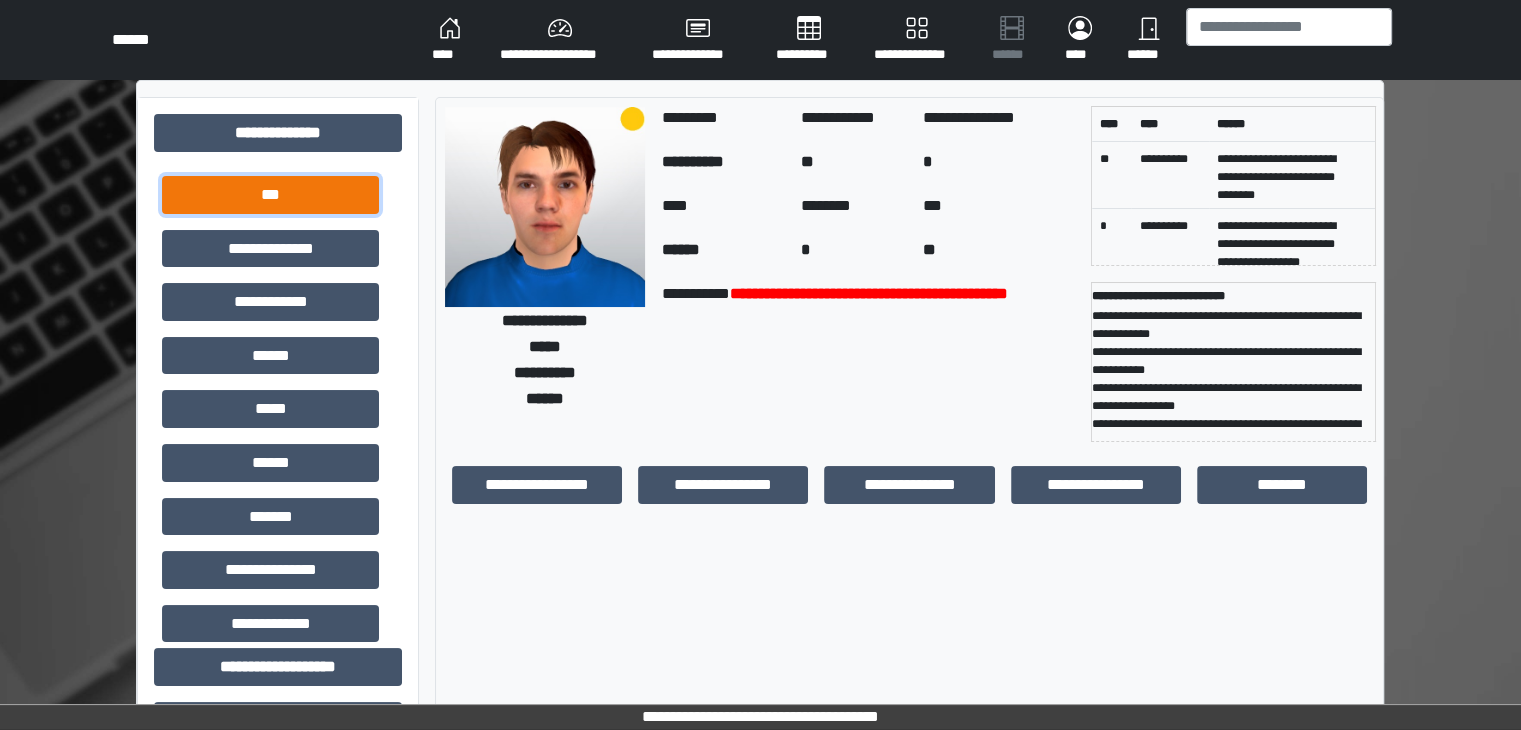click on "***" at bounding box center (270, 195) 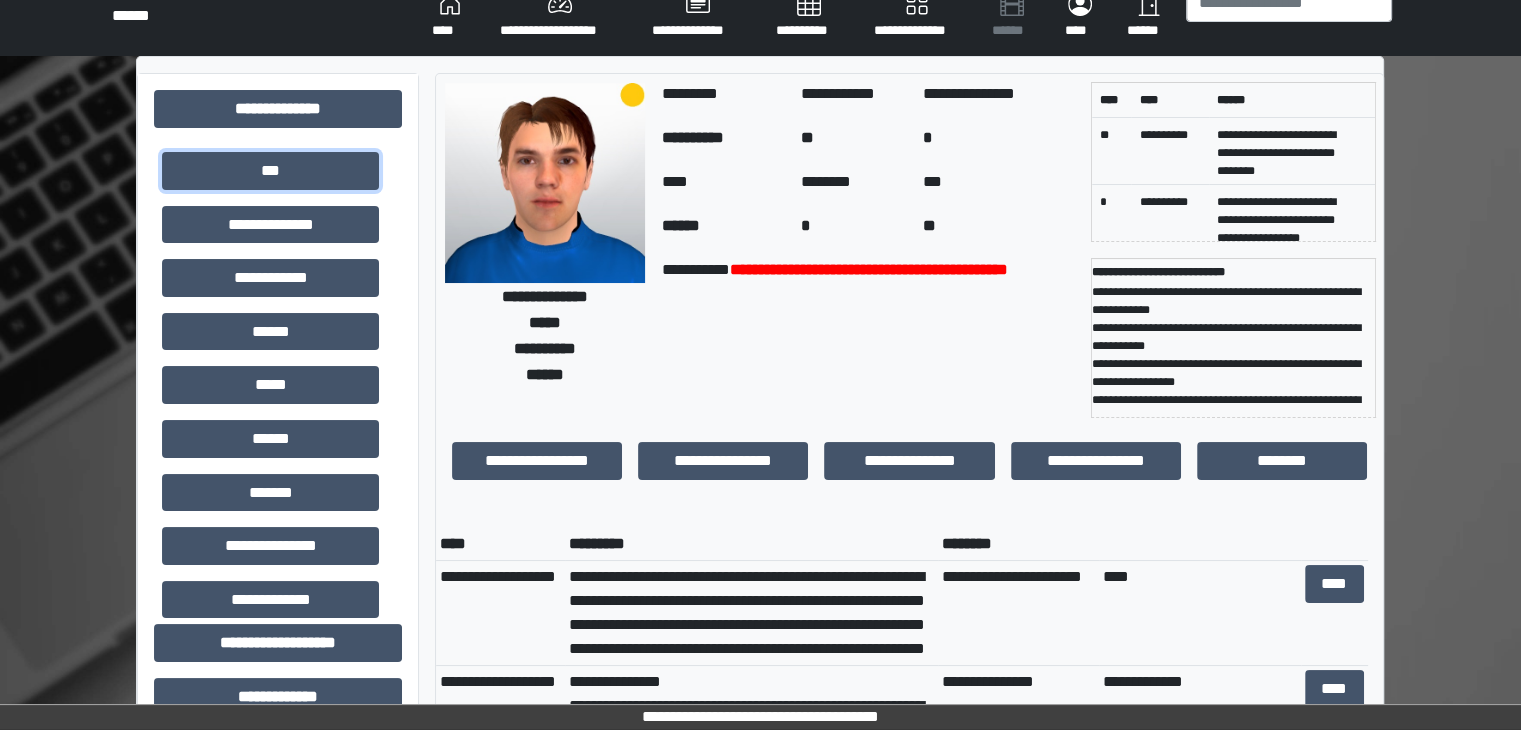 scroll, scrollTop: 0, scrollLeft: 0, axis: both 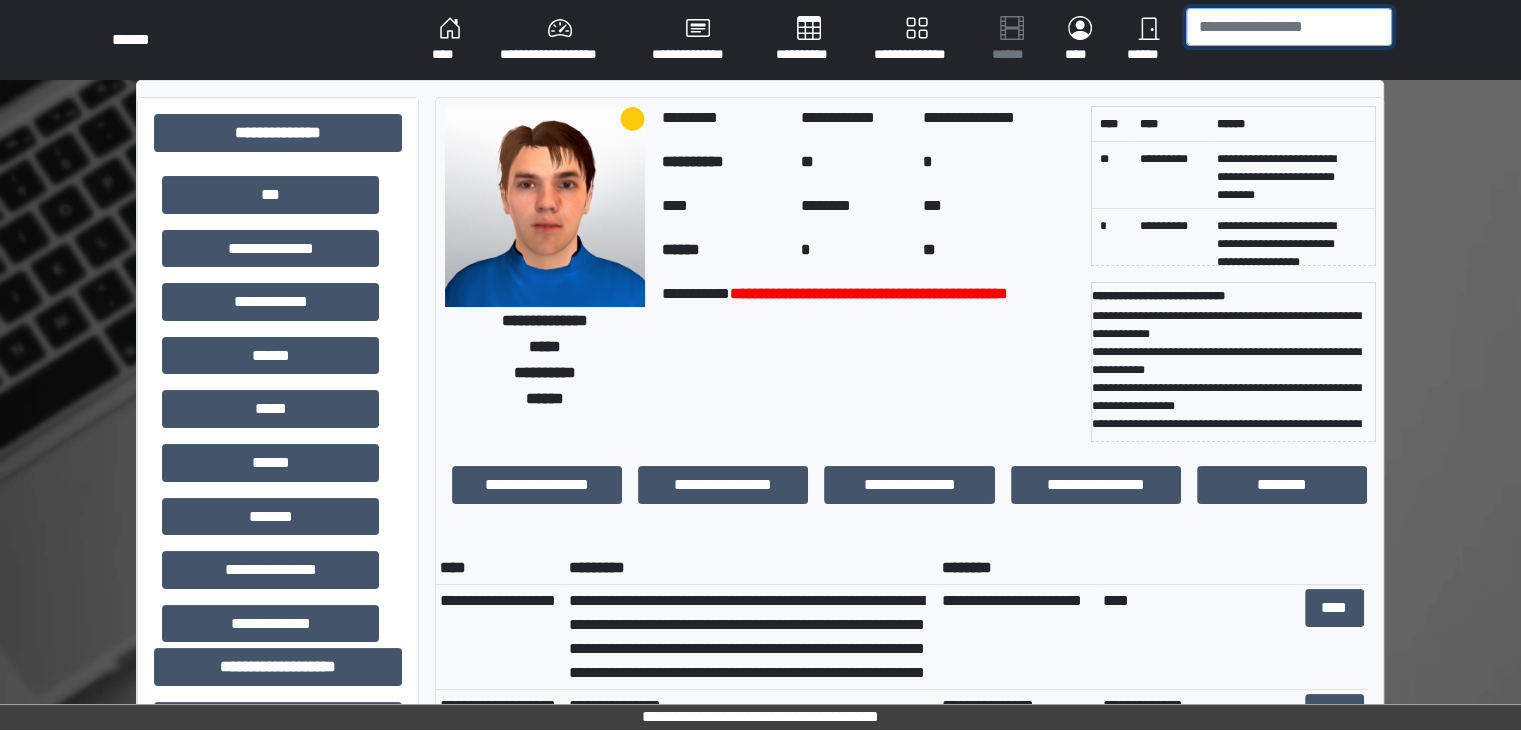 click at bounding box center (1289, 27) 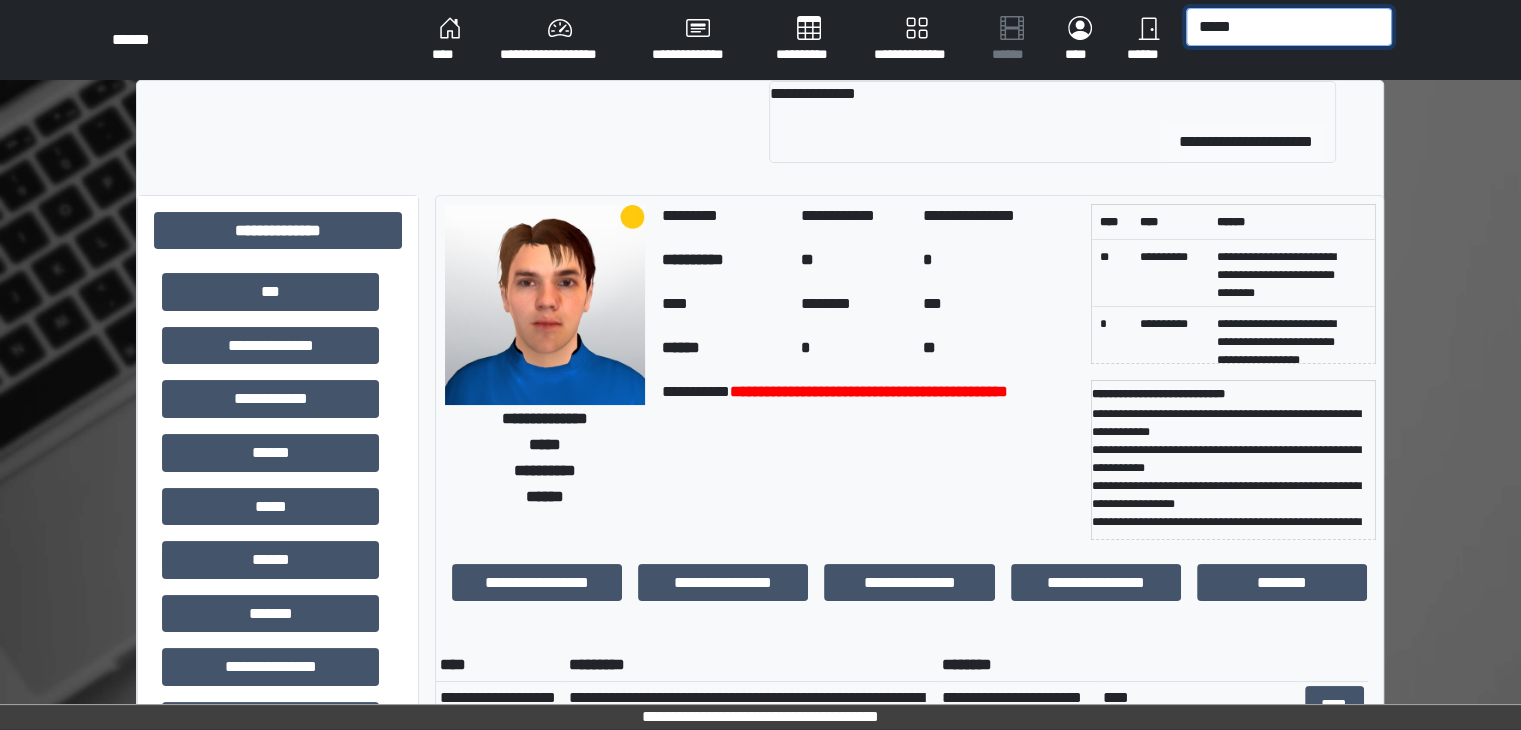 type on "*****" 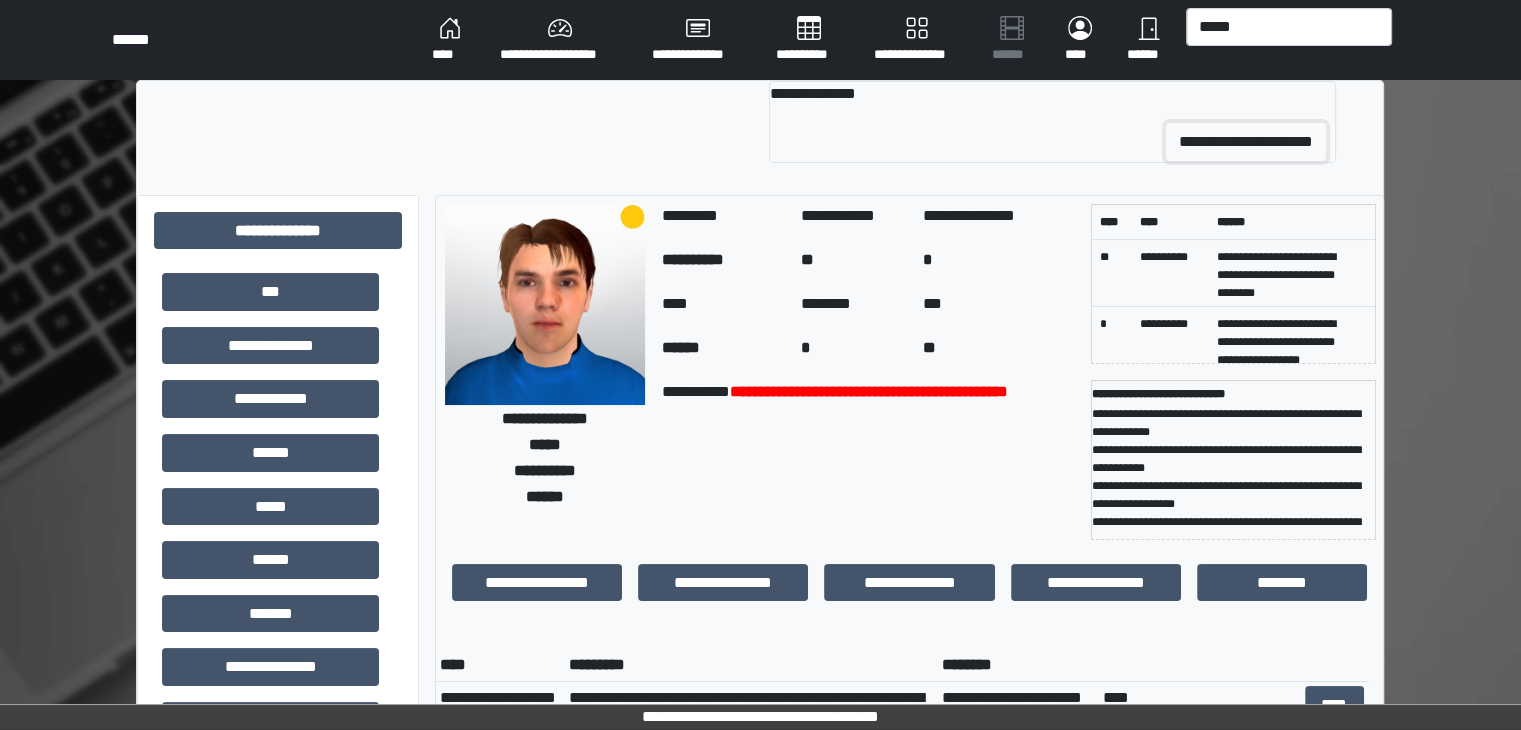 click on "**********" at bounding box center (1246, 142) 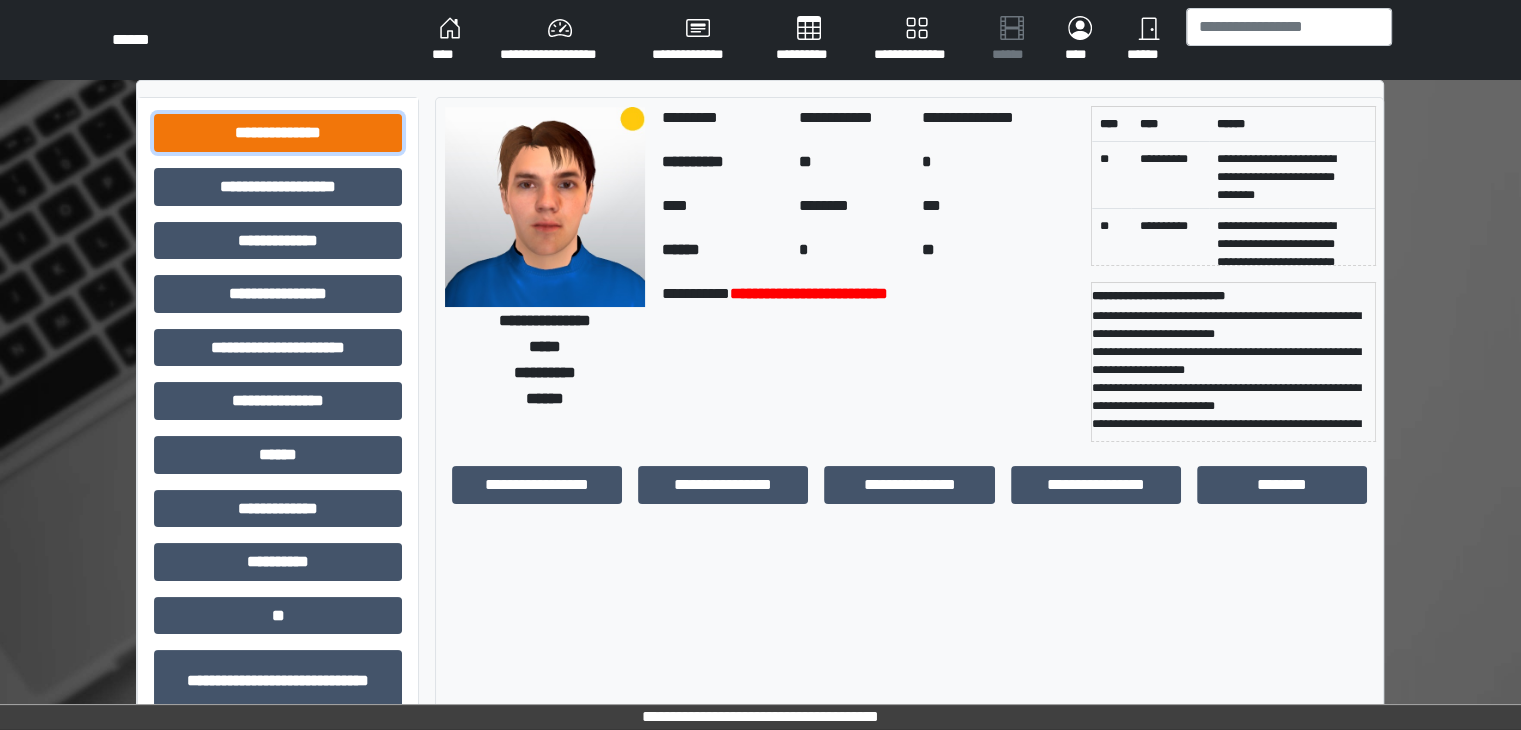 click on "**********" at bounding box center (278, 133) 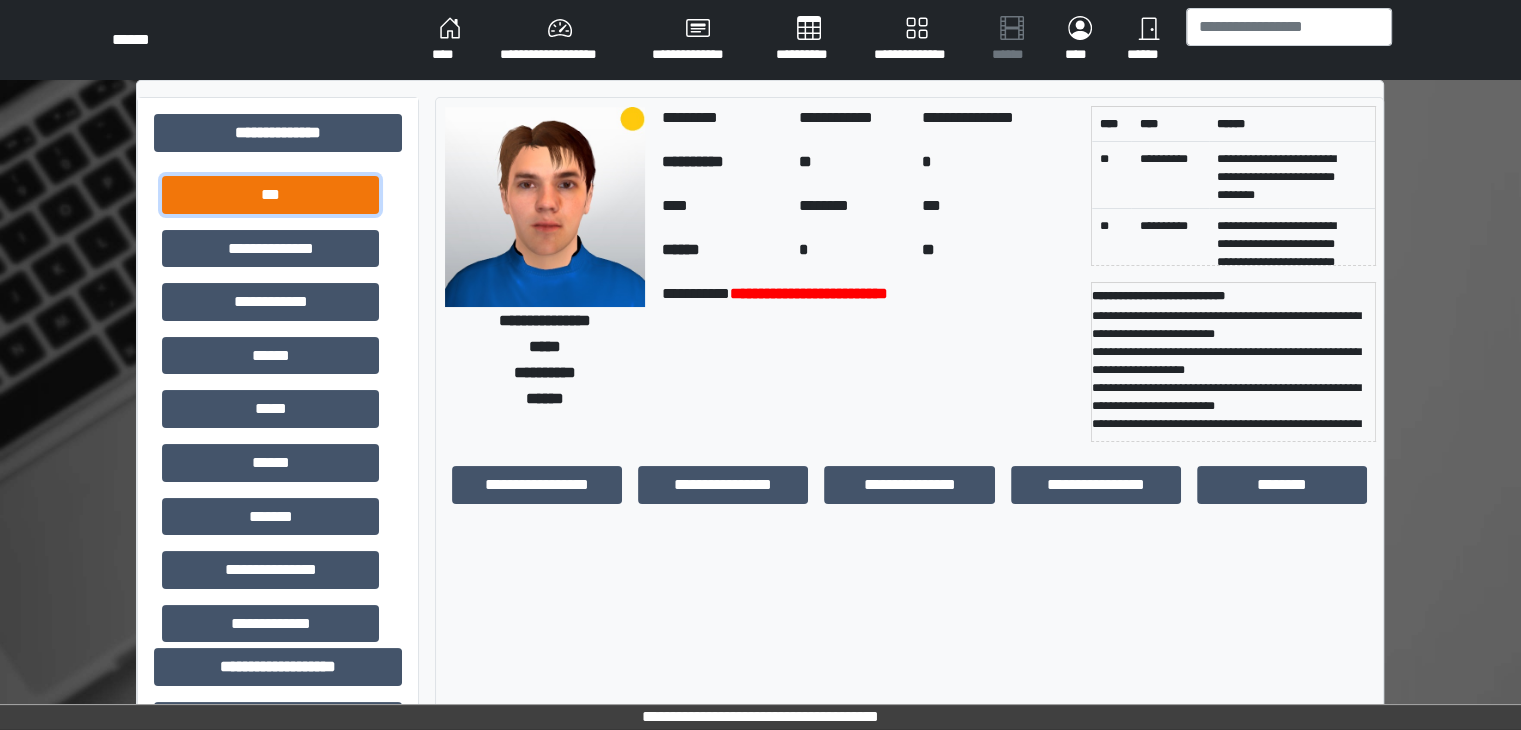 click on "***" at bounding box center (270, 195) 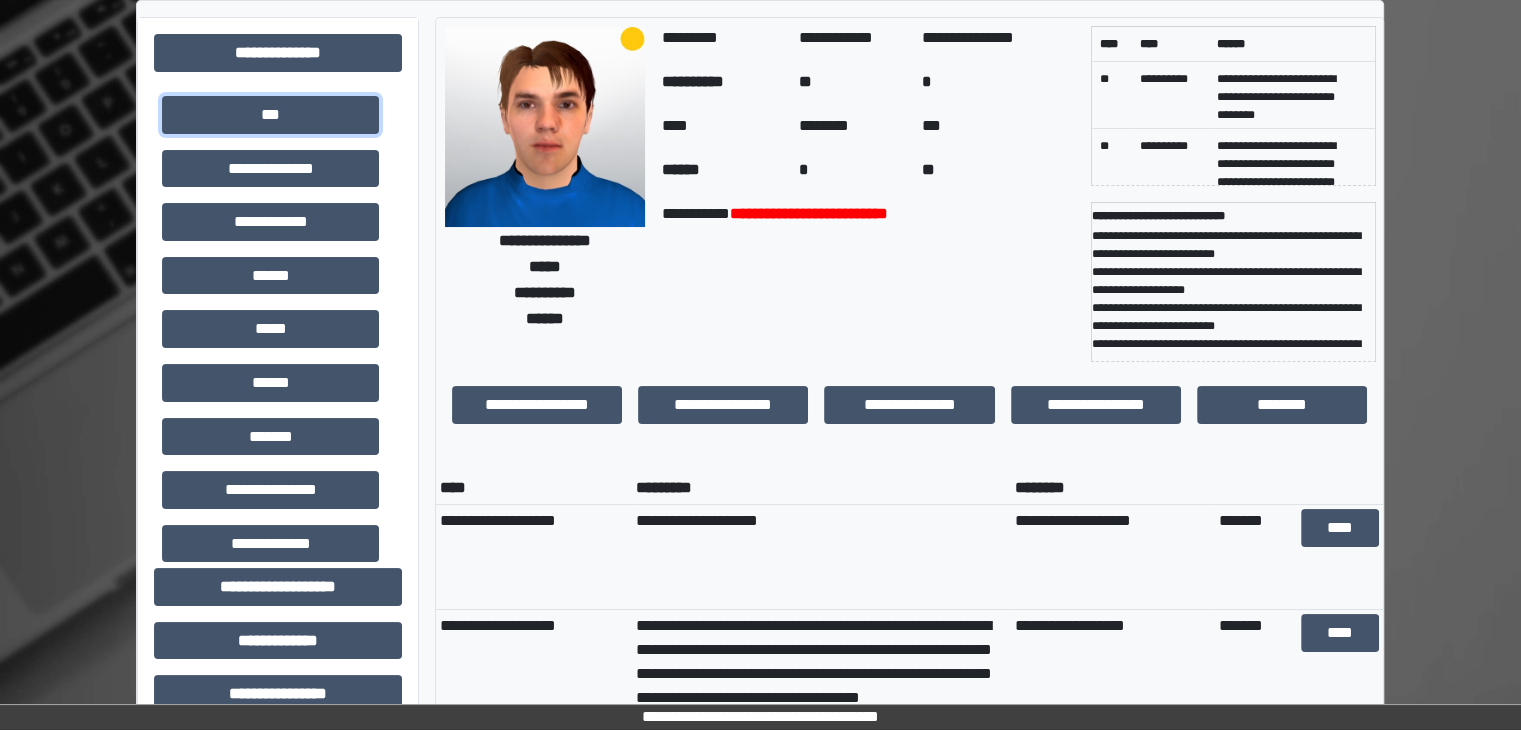 scroll, scrollTop: 120, scrollLeft: 0, axis: vertical 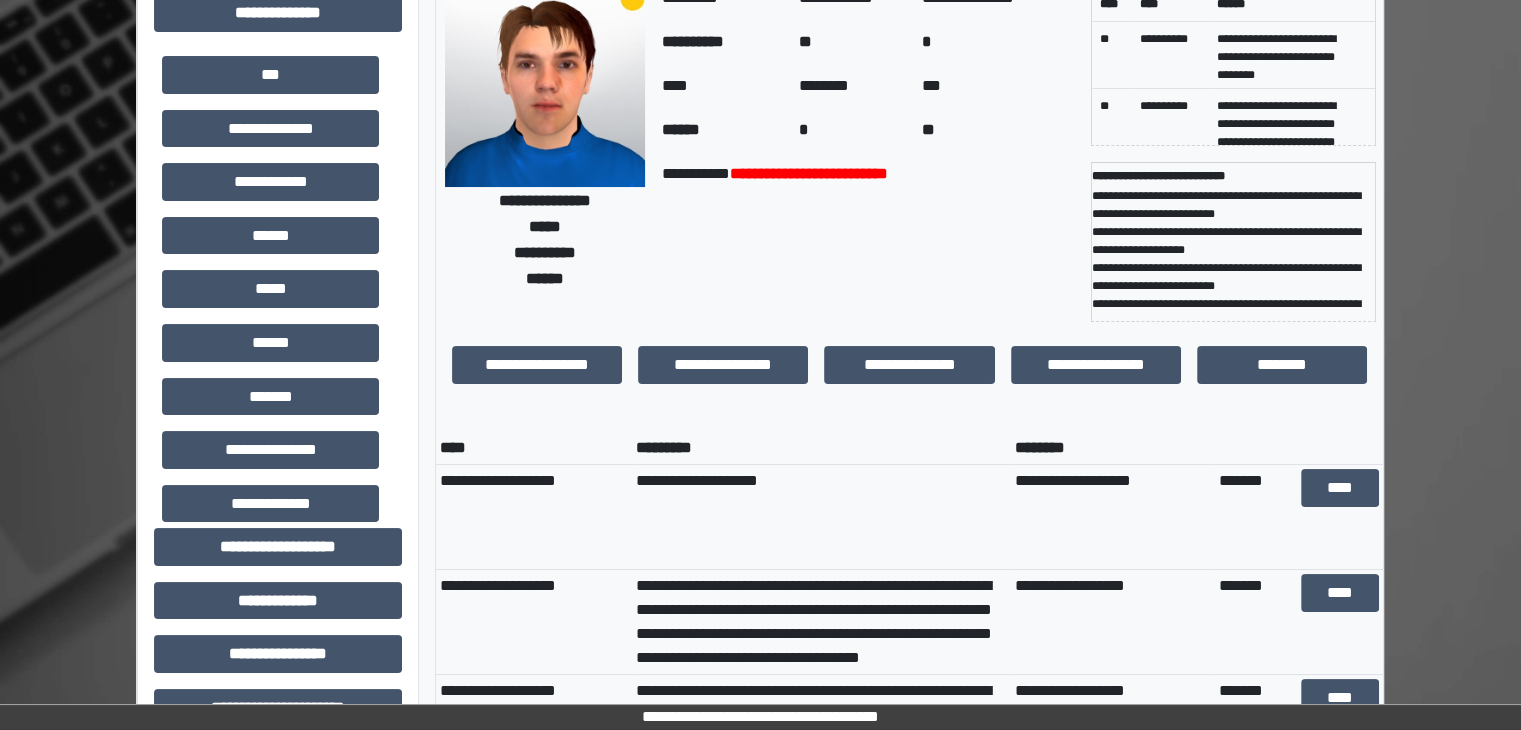 drag, startPoint x: 1526, startPoint y: 721, endPoint x: 1506, endPoint y: 208, distance: 513.3897 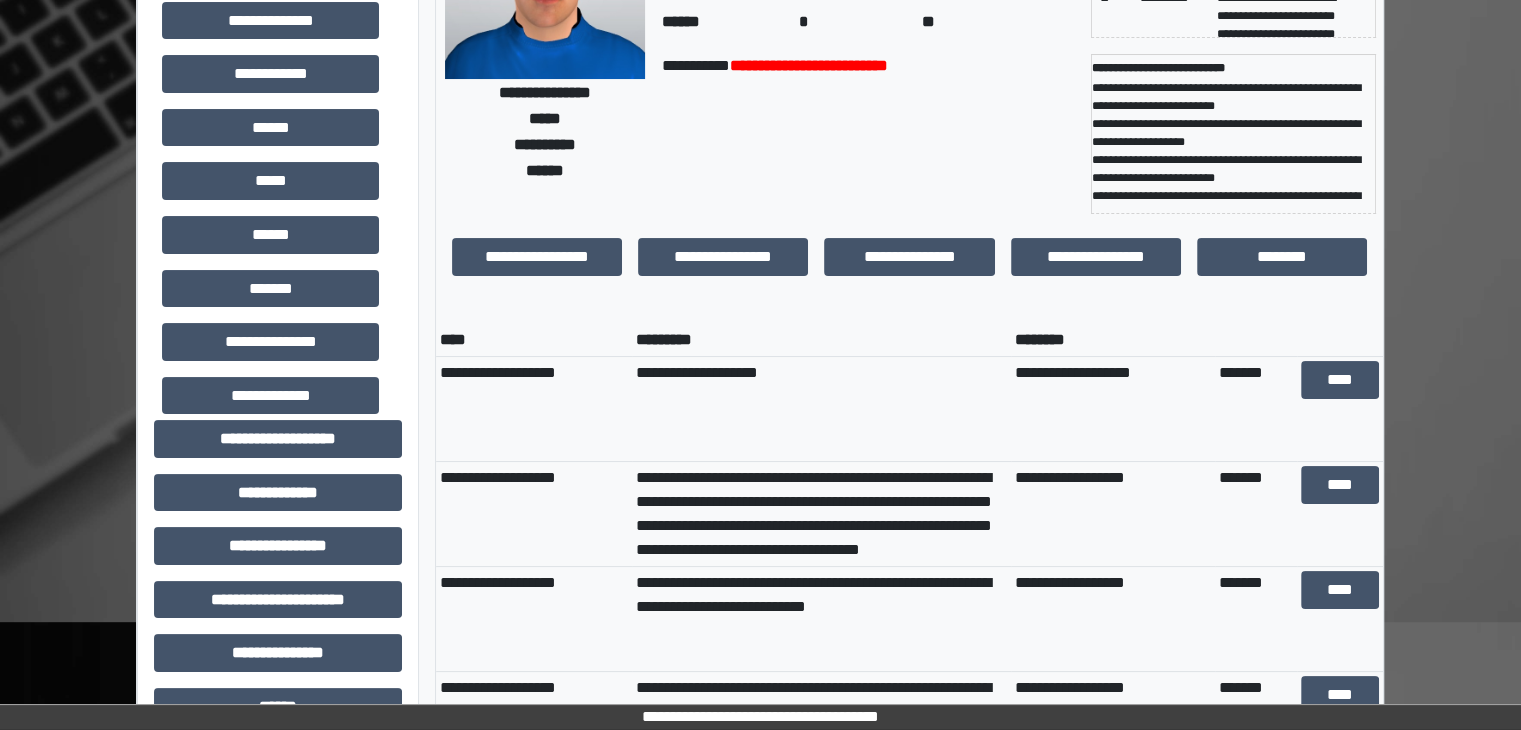 scroll, scrollTop: 240, scrollLeft: 0, axis: vertical 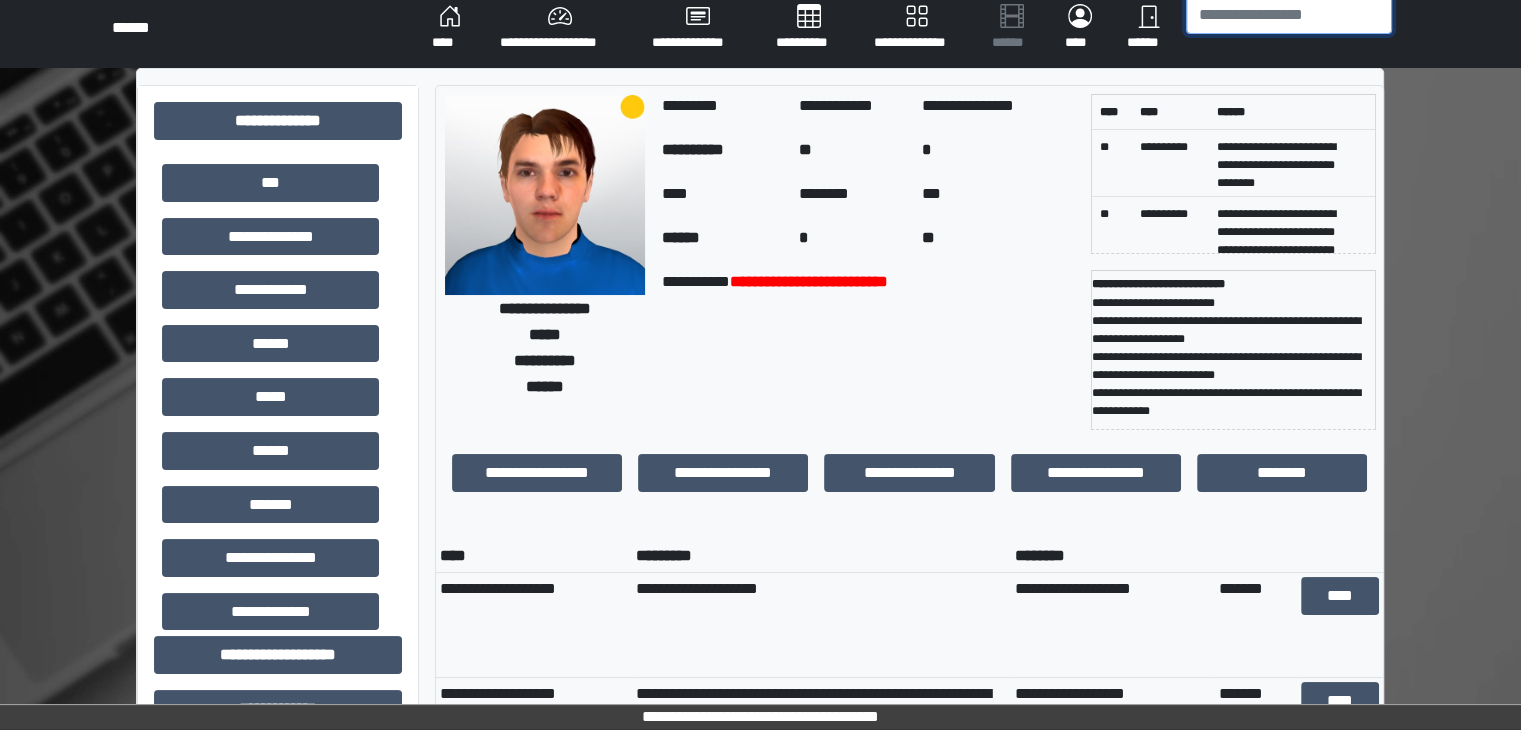 click at bounding box center [1289, 15] 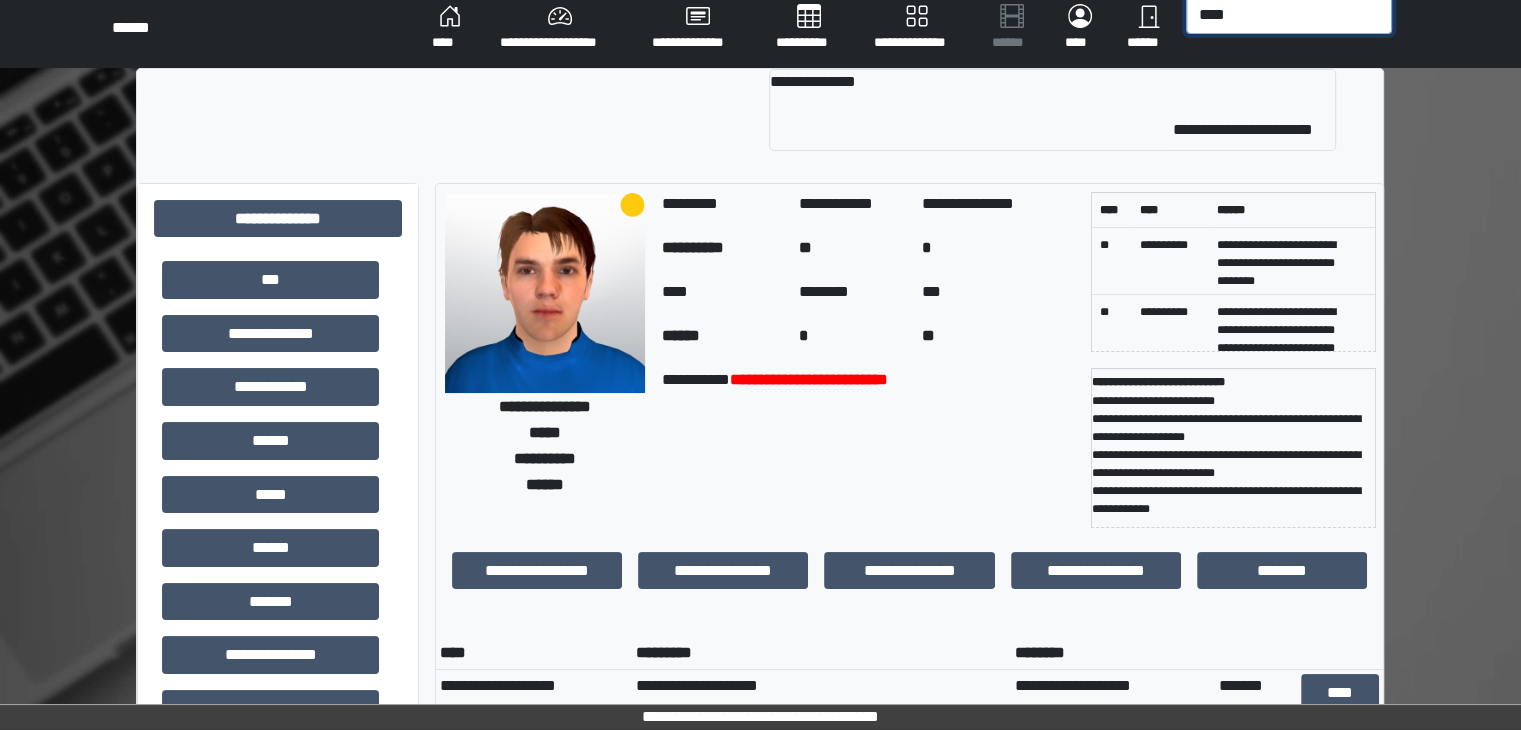 type on "****" 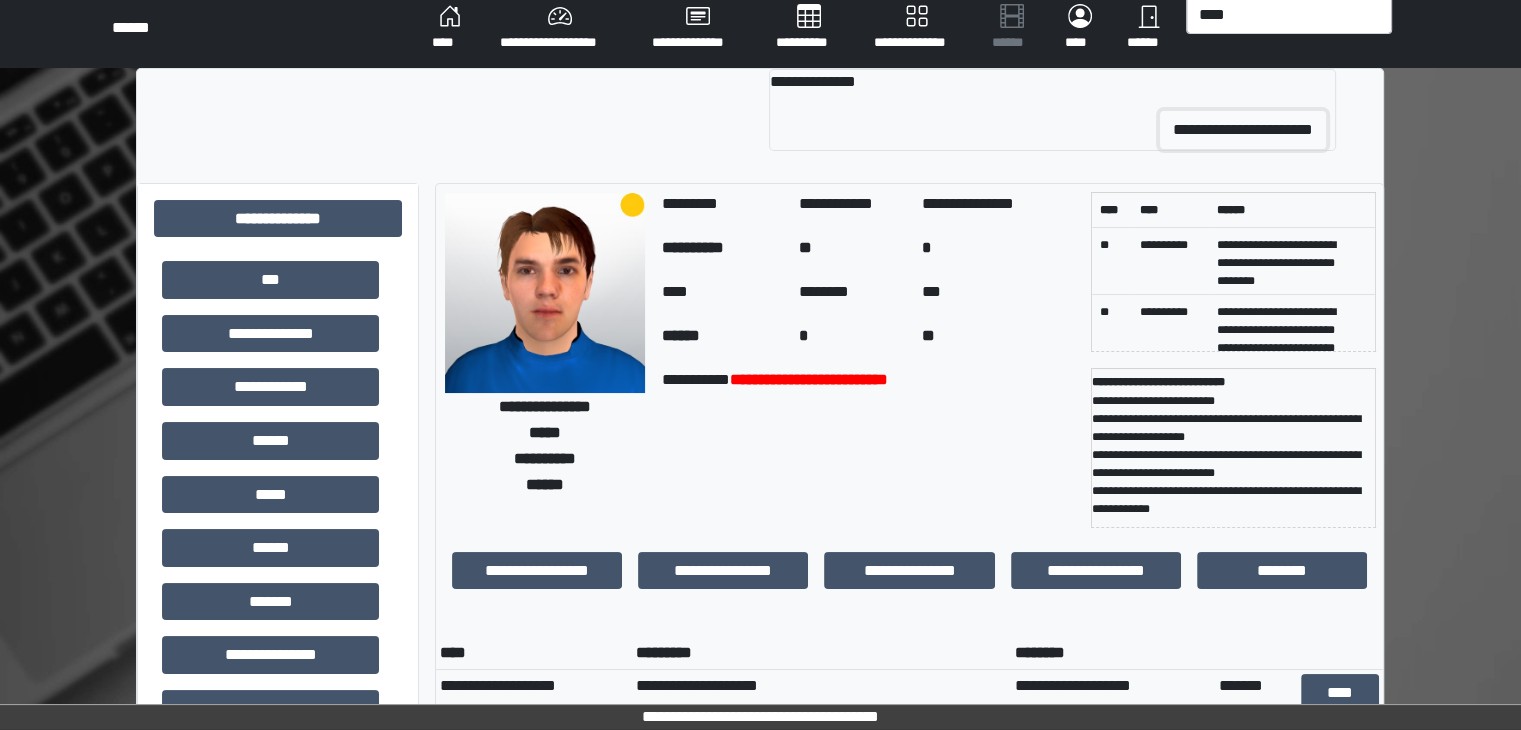 click on "**********" at bounding box center (1243, 130) 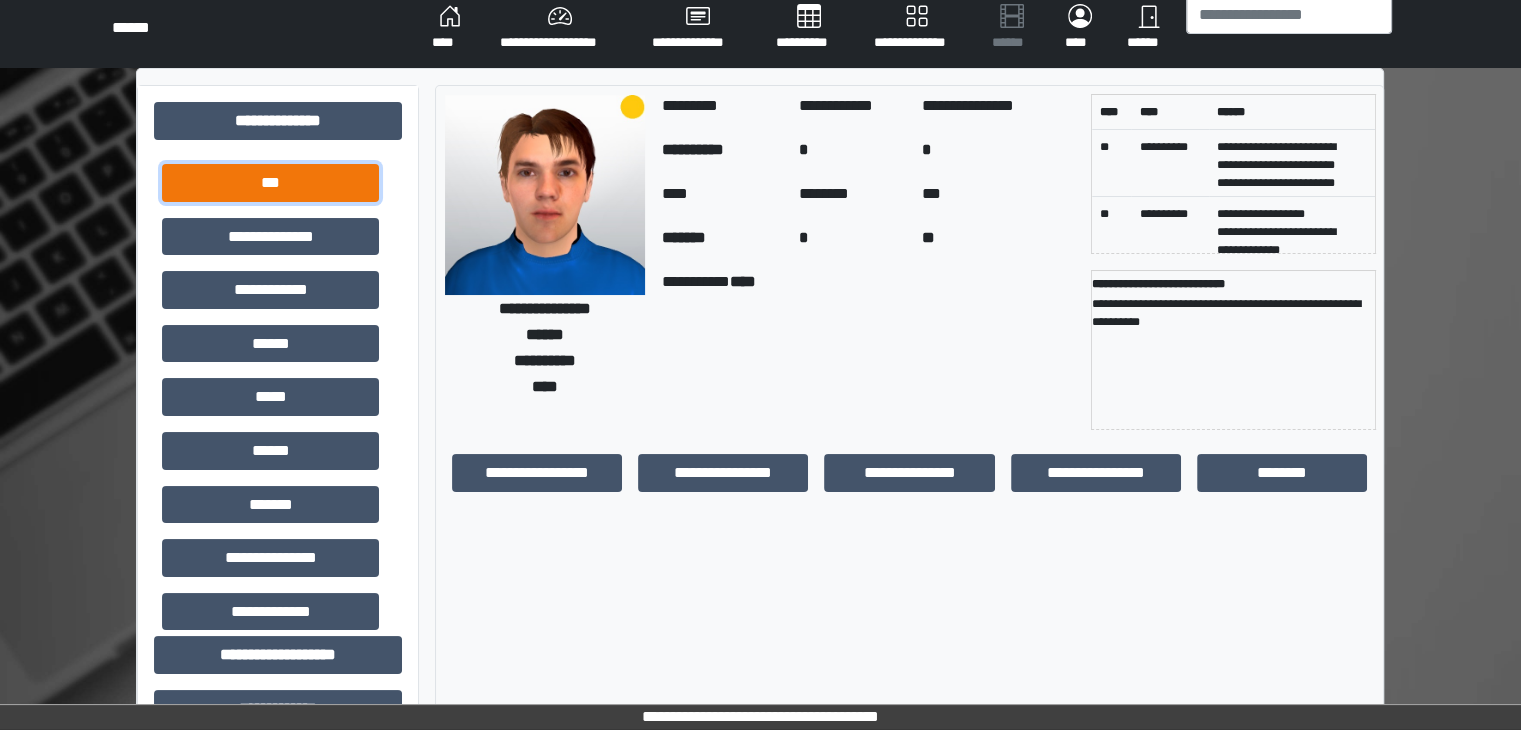 click on "***" at bounding box center (270, 183) 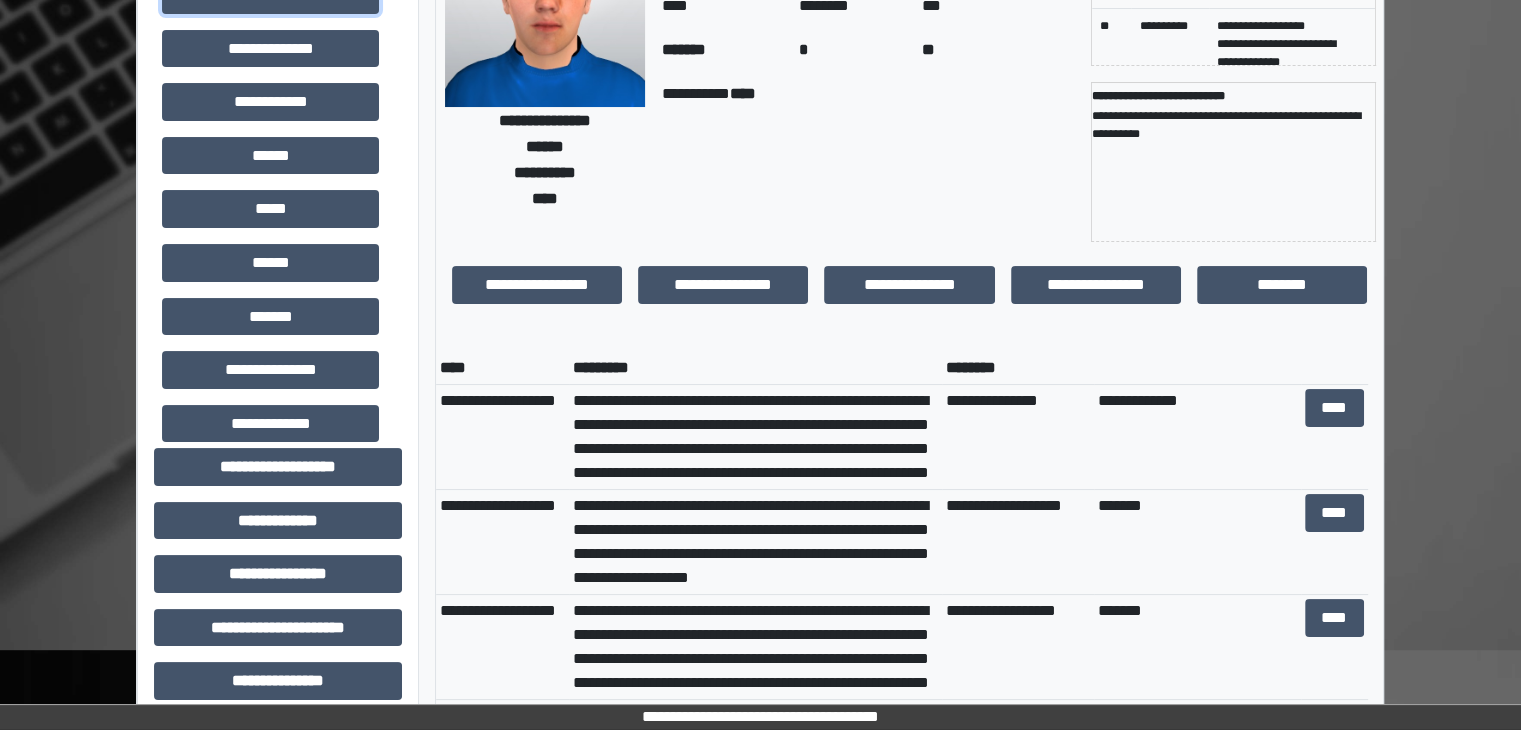 scroll, scrollTop: 212, scrollLeft: 0, axis: vertical 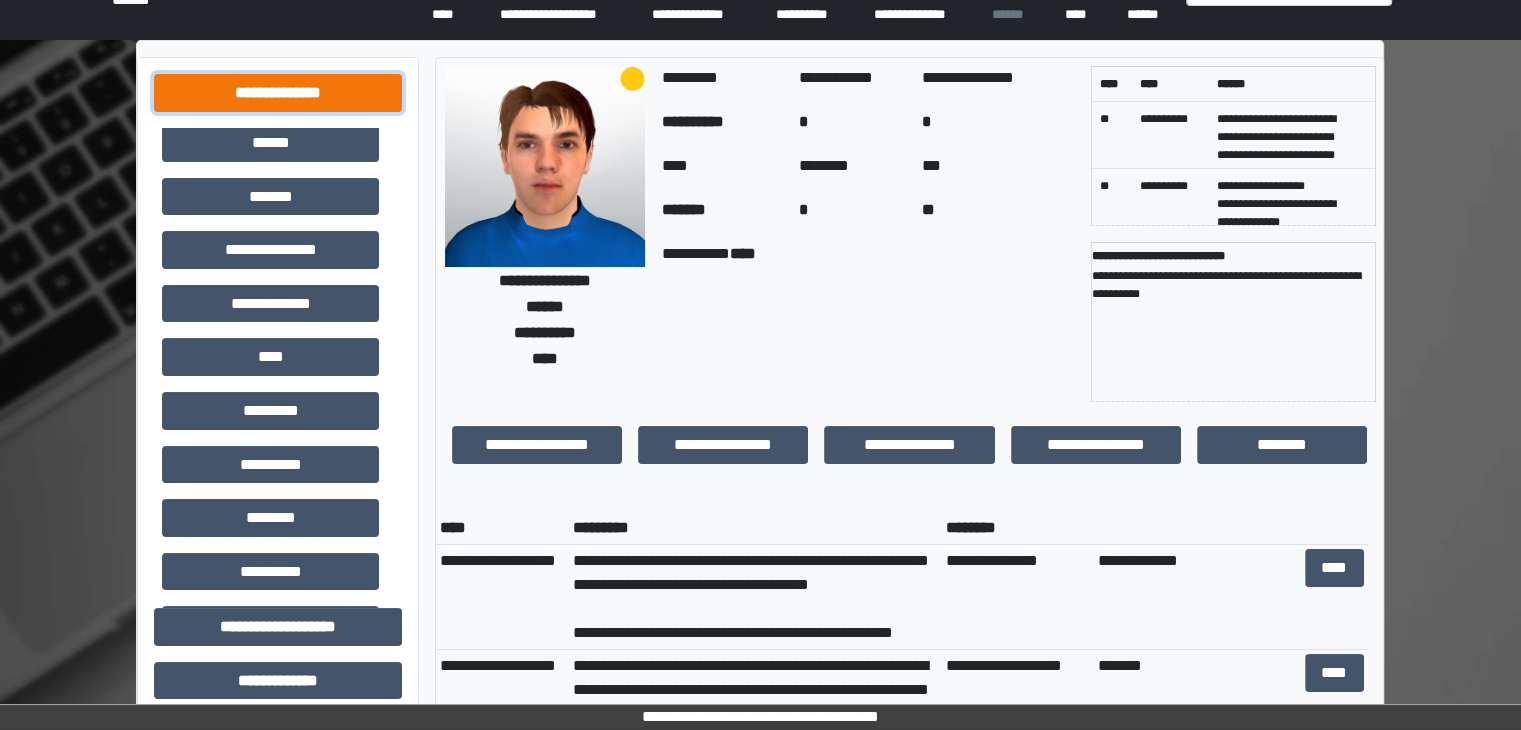 click on "**********" at bounding box center (278, 93) 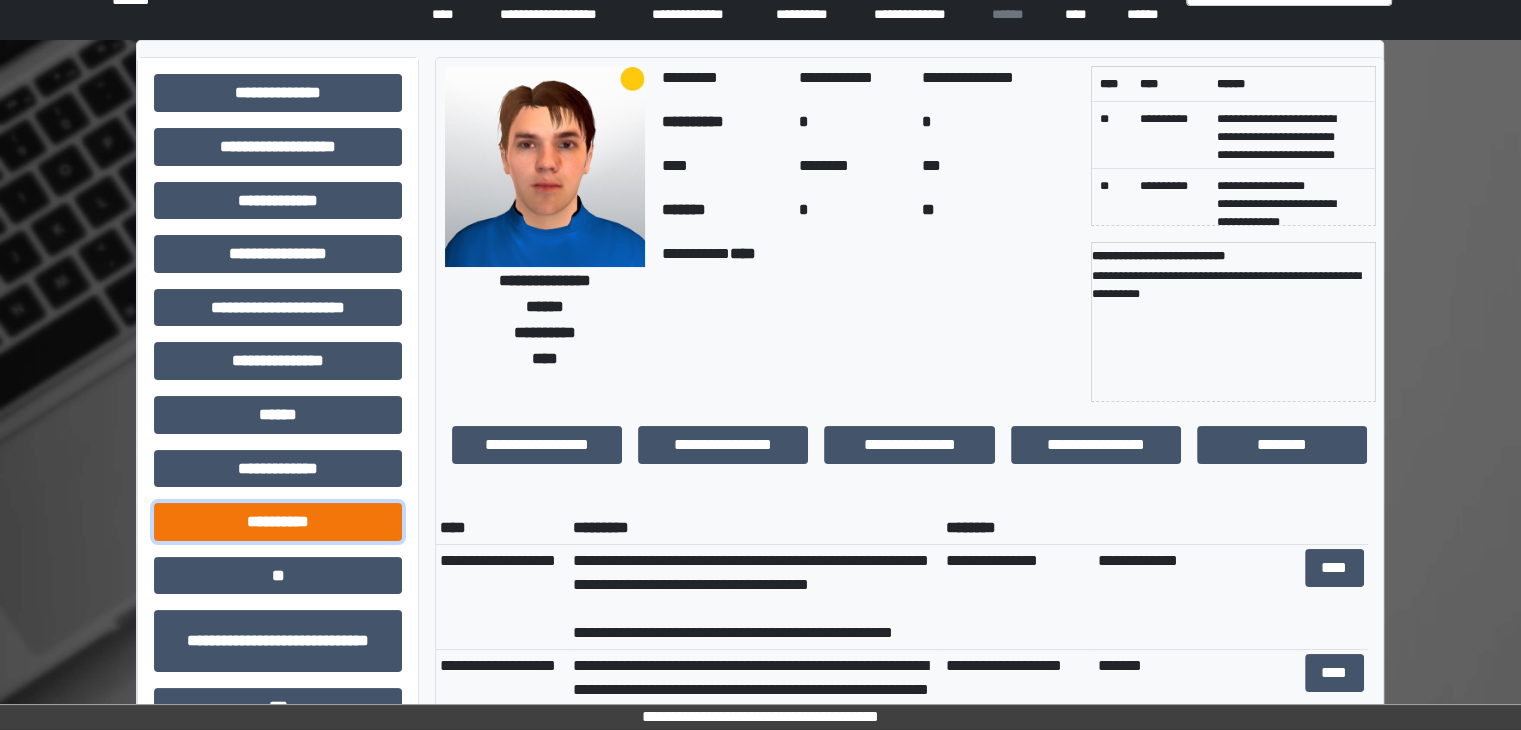 click on "**********" at bounding box center [278, 522] 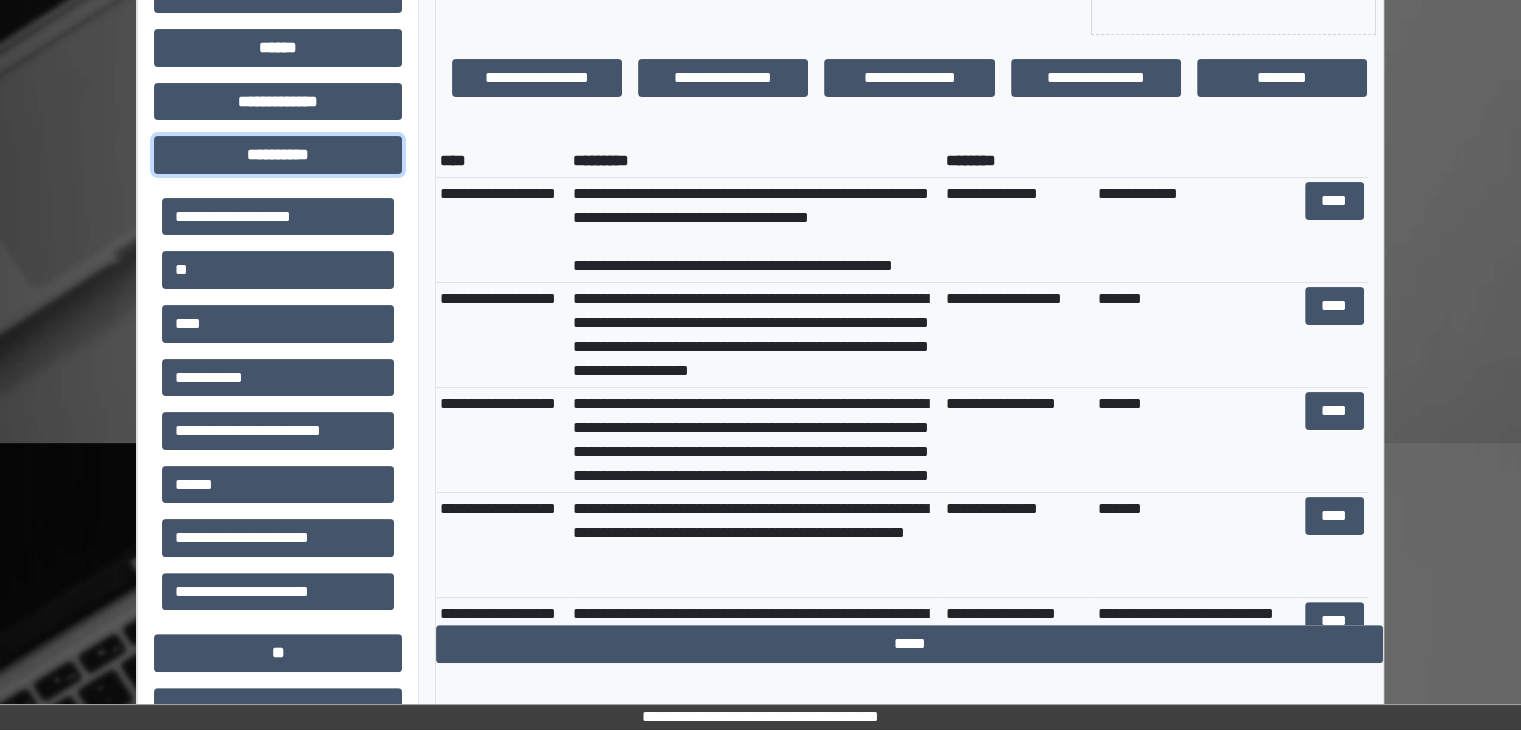 scroll, scrollTop: 416, scrollLeft: 0, axis: vertical 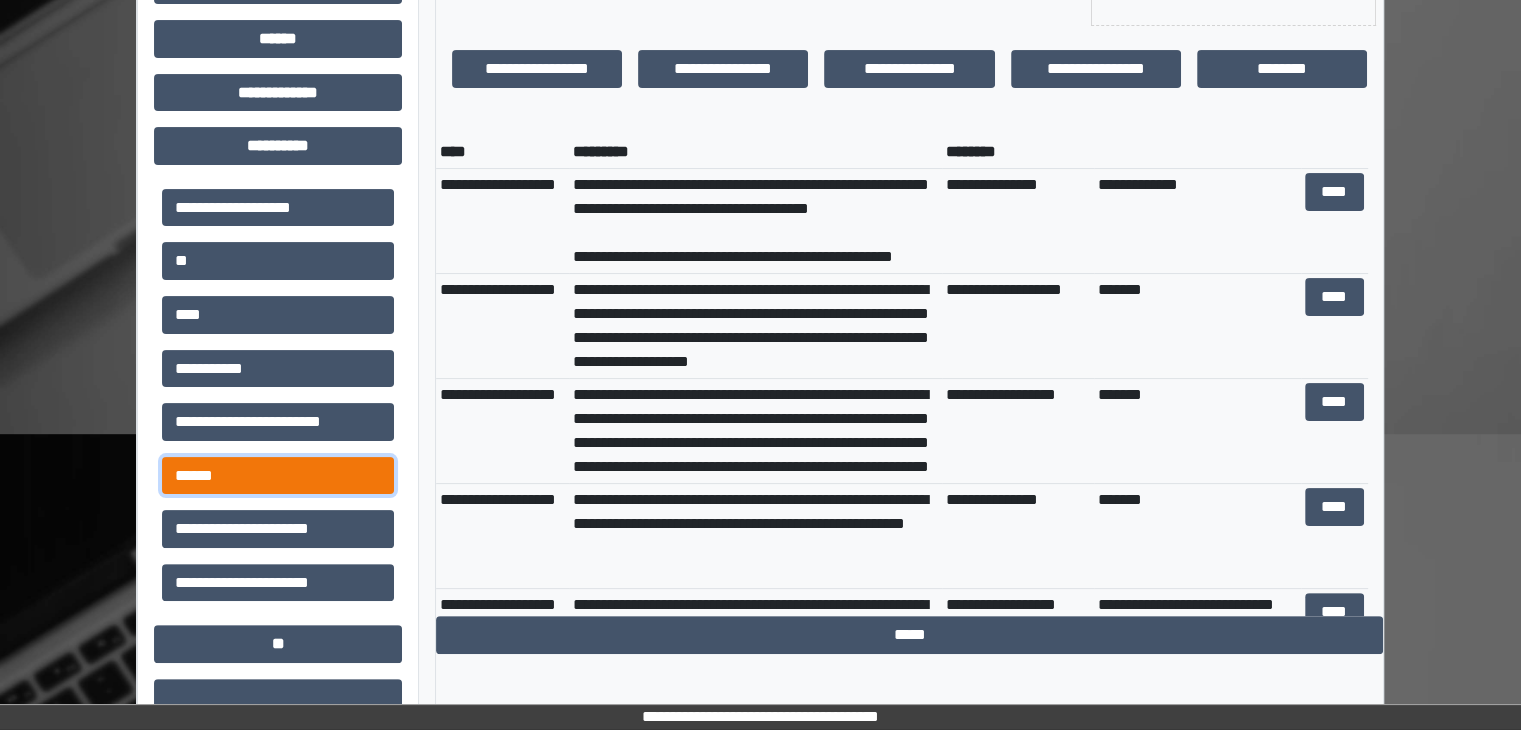 click on "******" at bounding box center (278, 476) 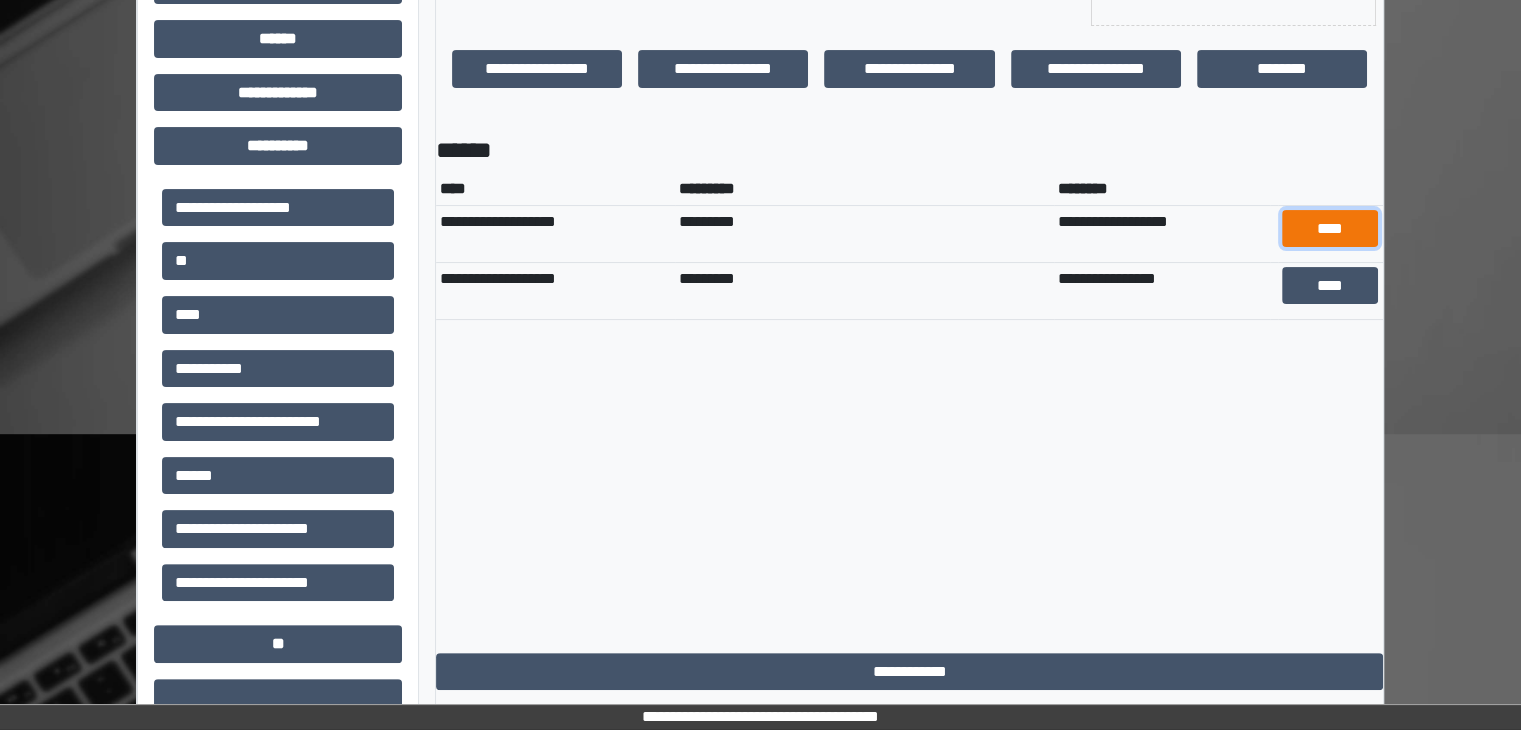 click on "****" at bounding box center [1330, 229] 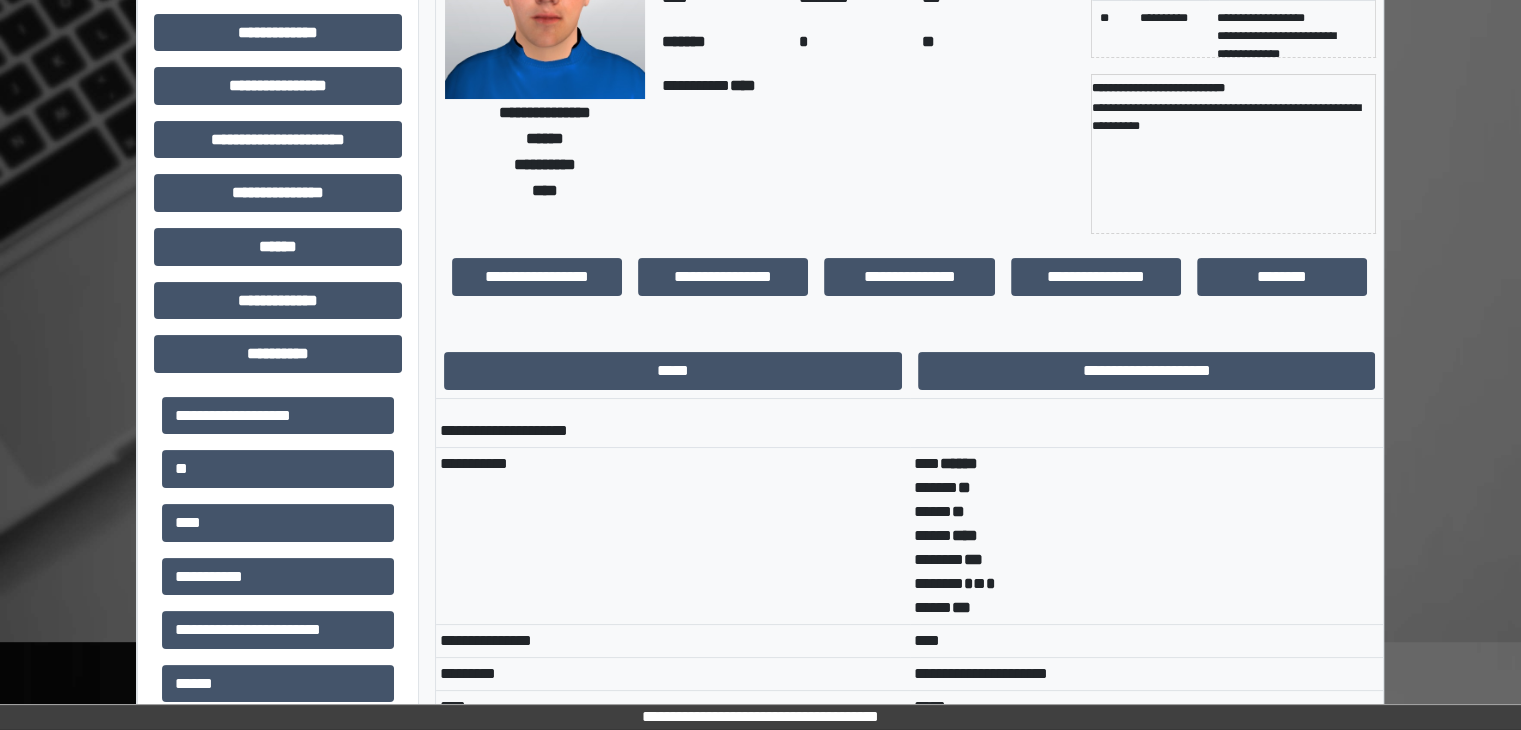 scroll, scrollTop: 0, scrollLeft: 0, axis: both 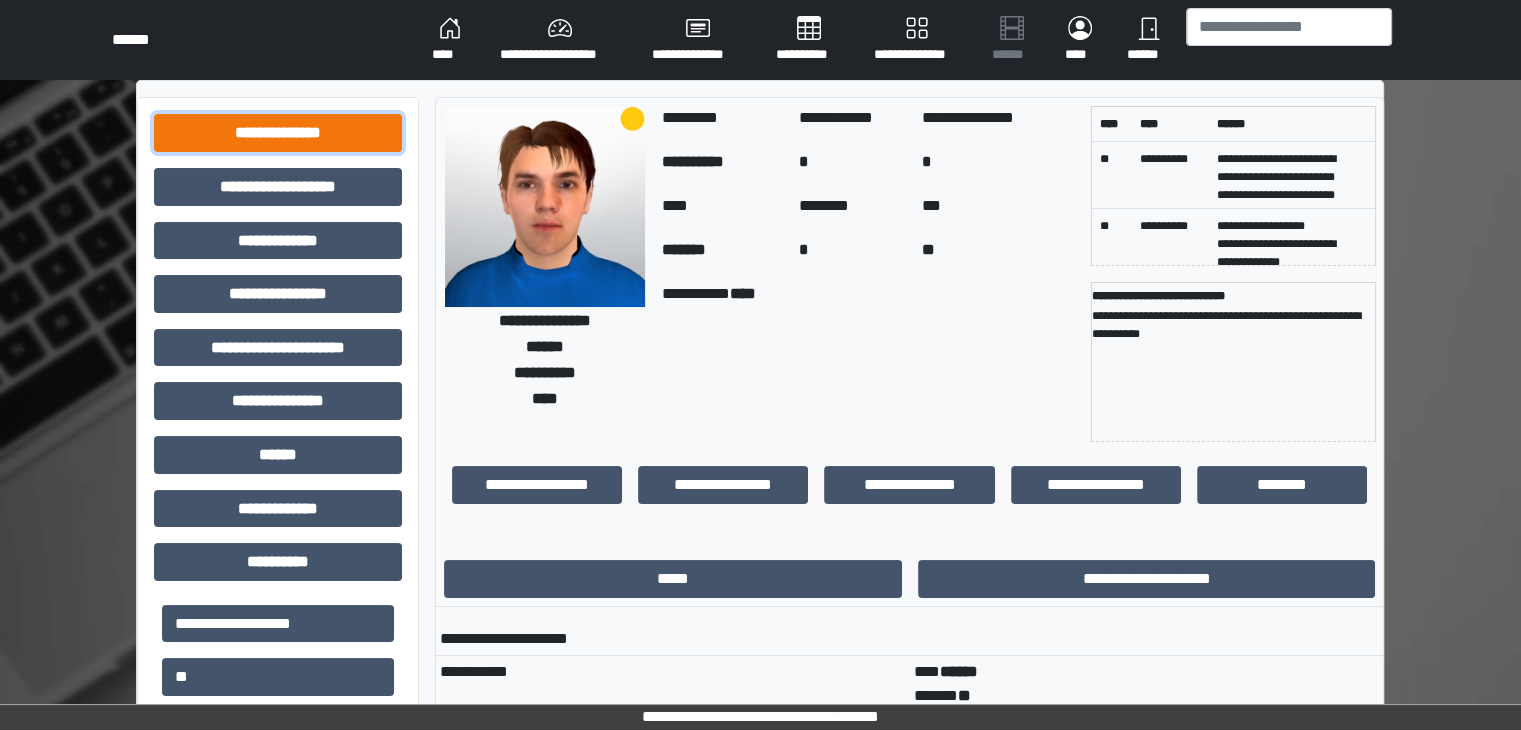 click on "**********" at bounding box center (278, 133) 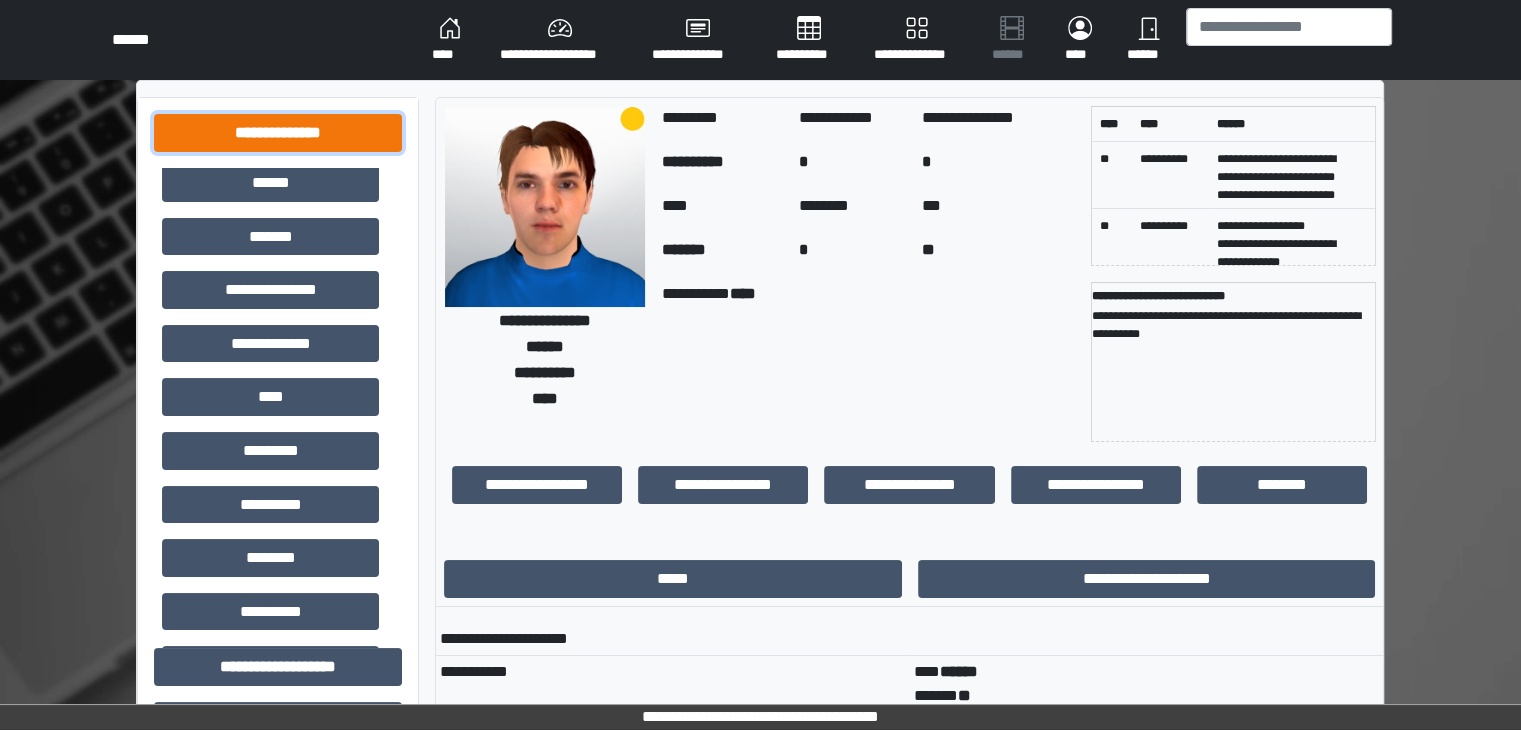 click on "**********" at bounding box center (278, 133) 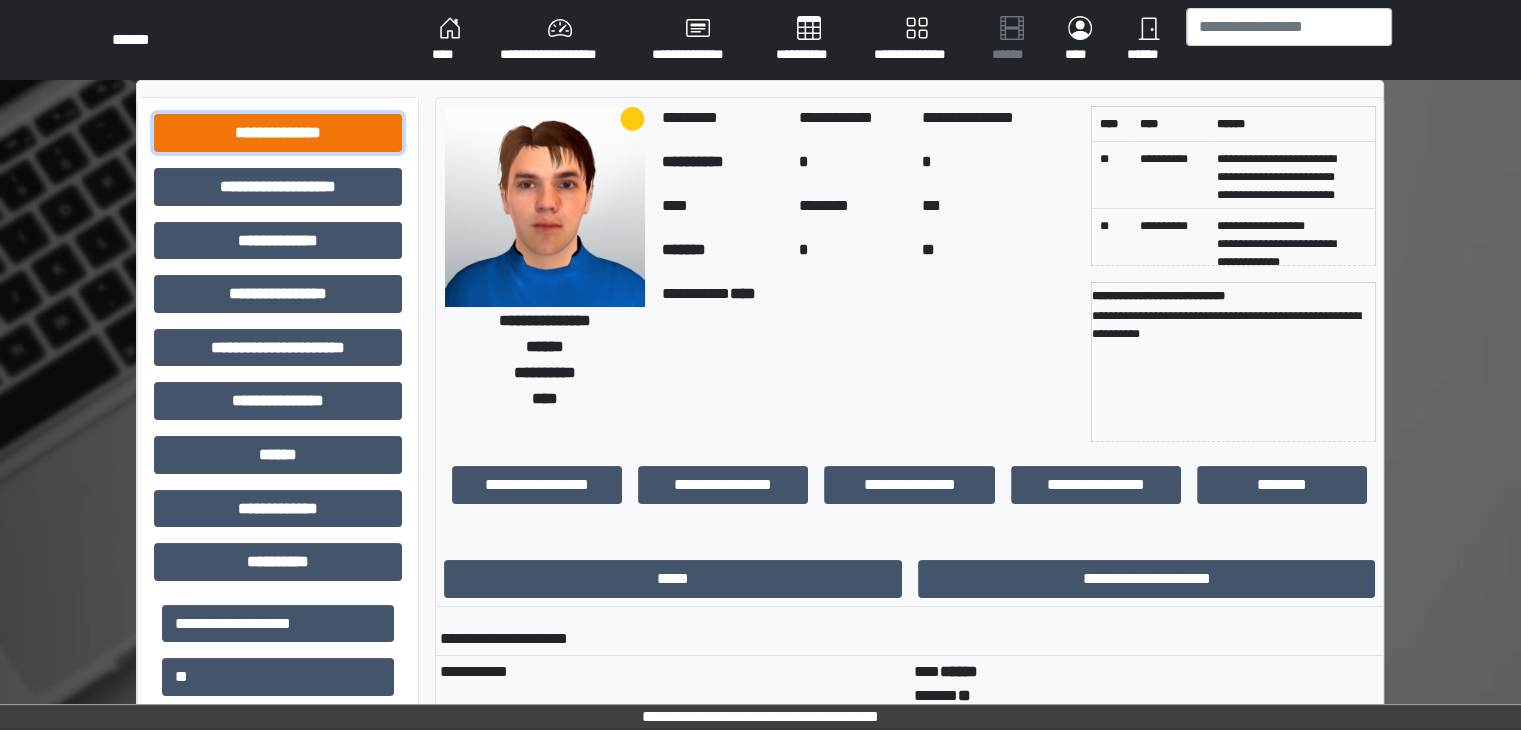 click on "**********" at bounding box center (278, 133) 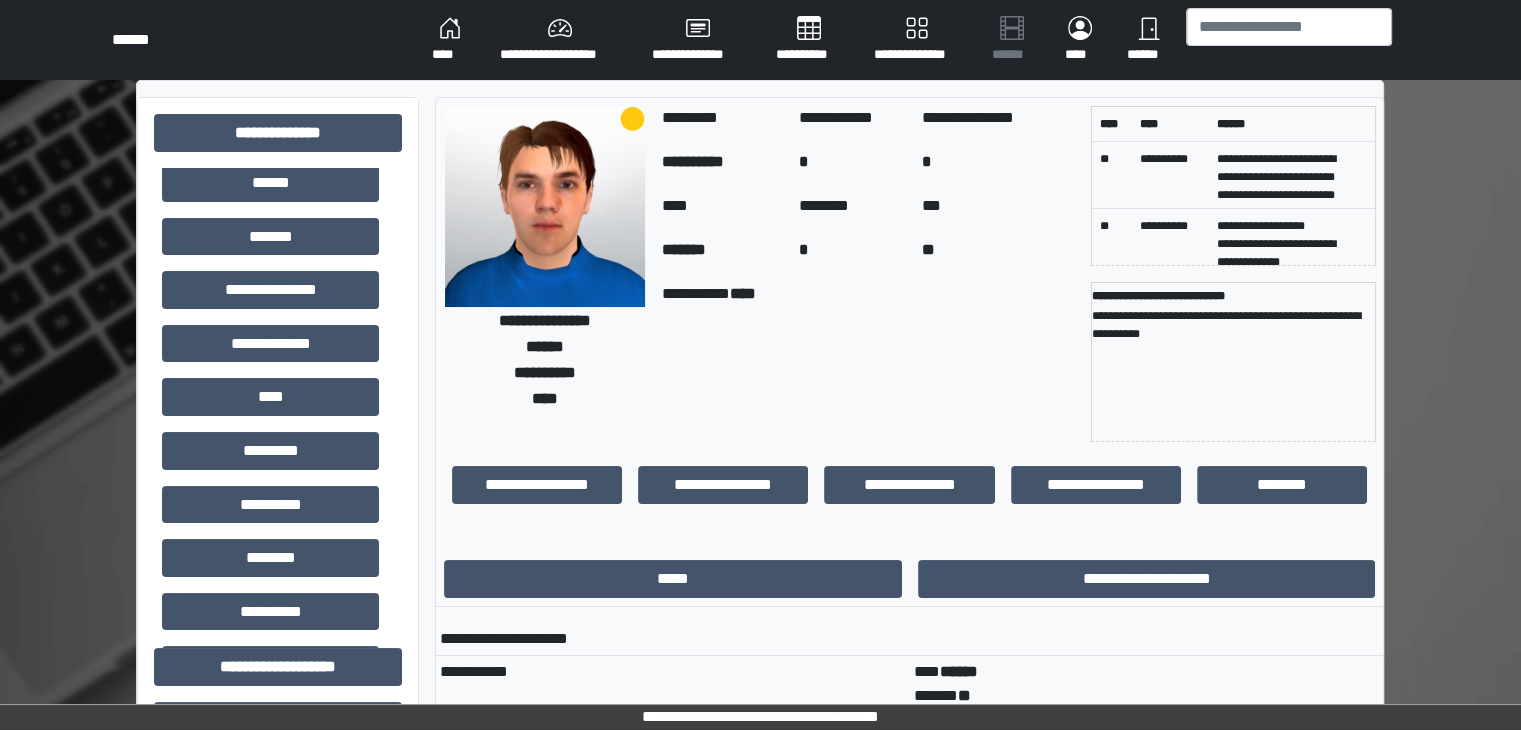 click on "**********" at bounding box center [278, 963] 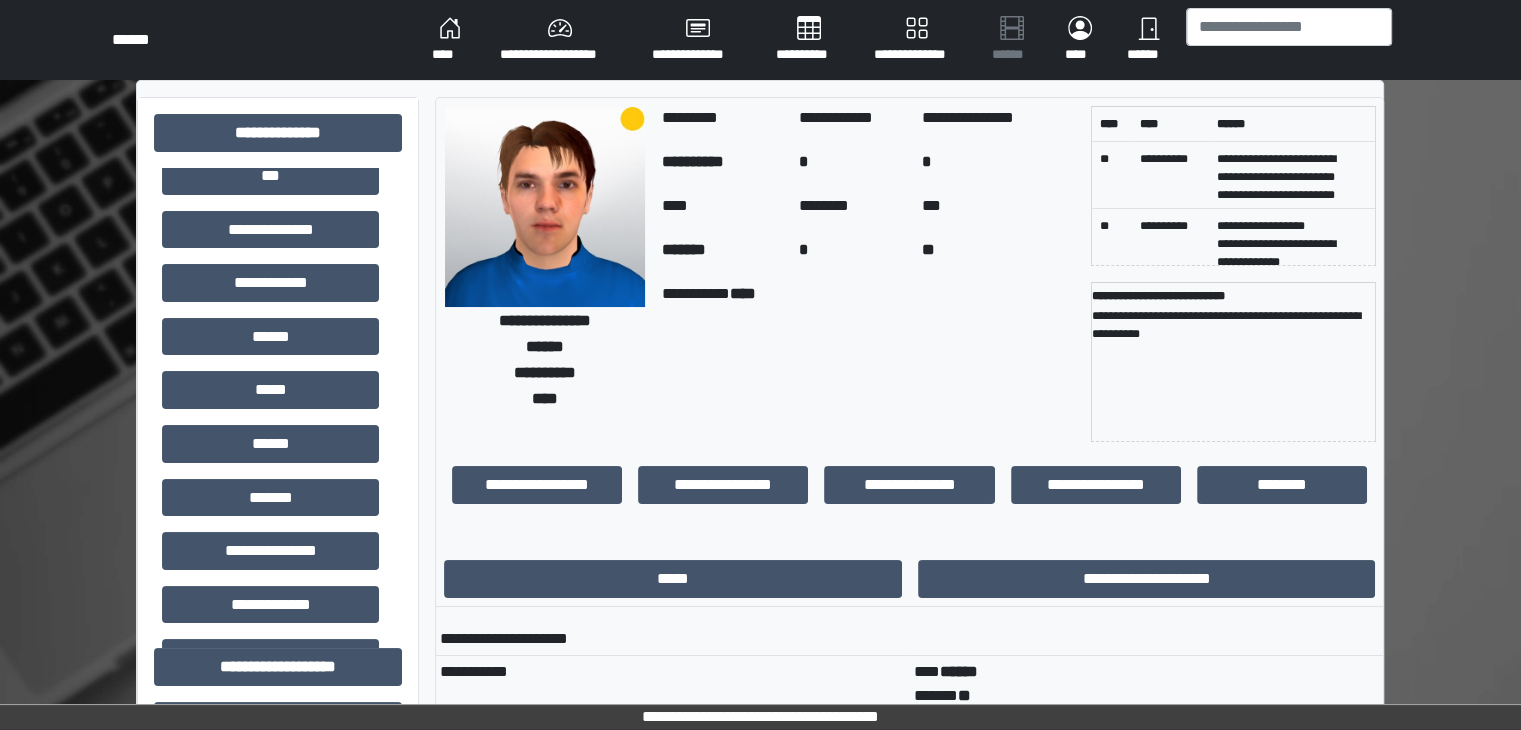 scroll, scrollTop: 0, scrollLeft: 0, axis: both 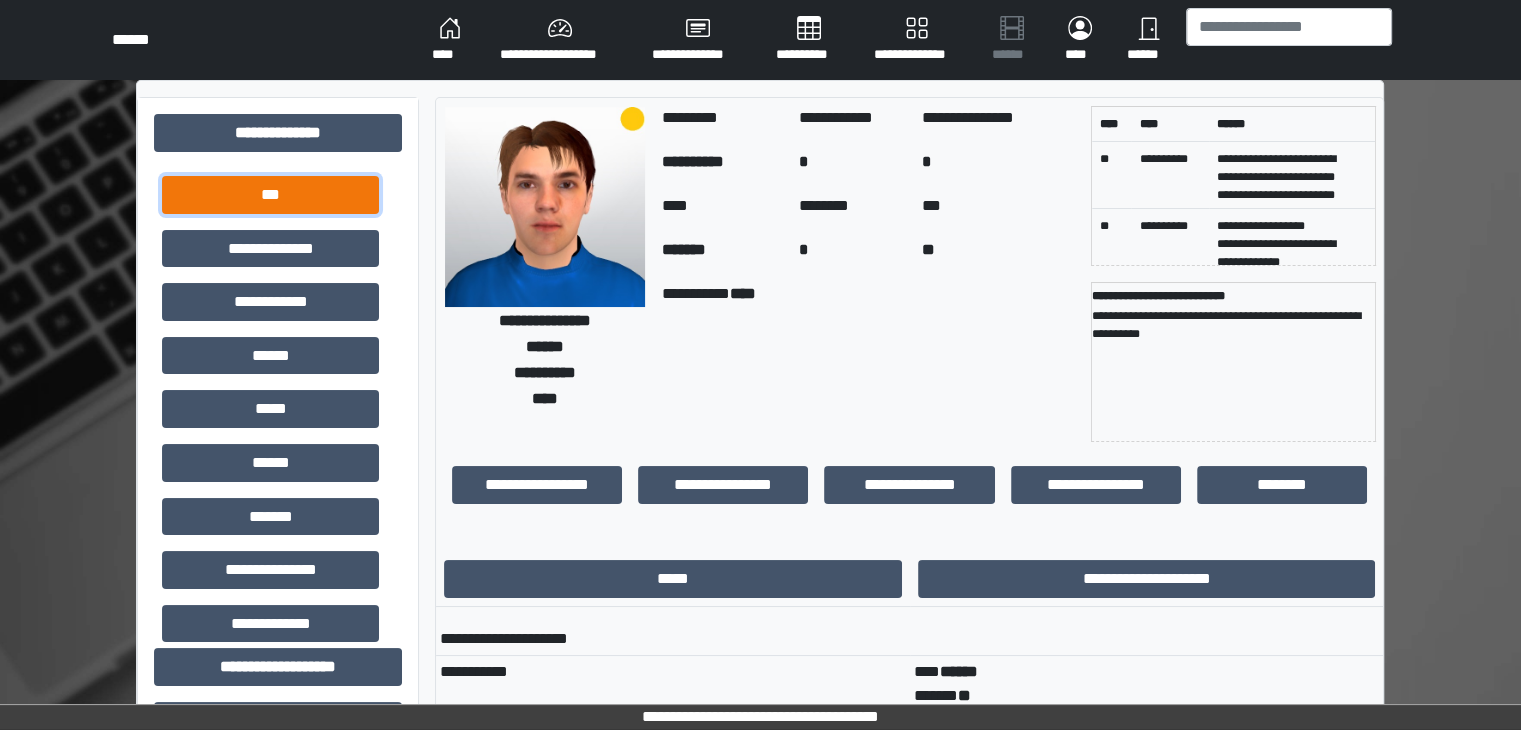 click on "***" at bounding box center (270, 195) 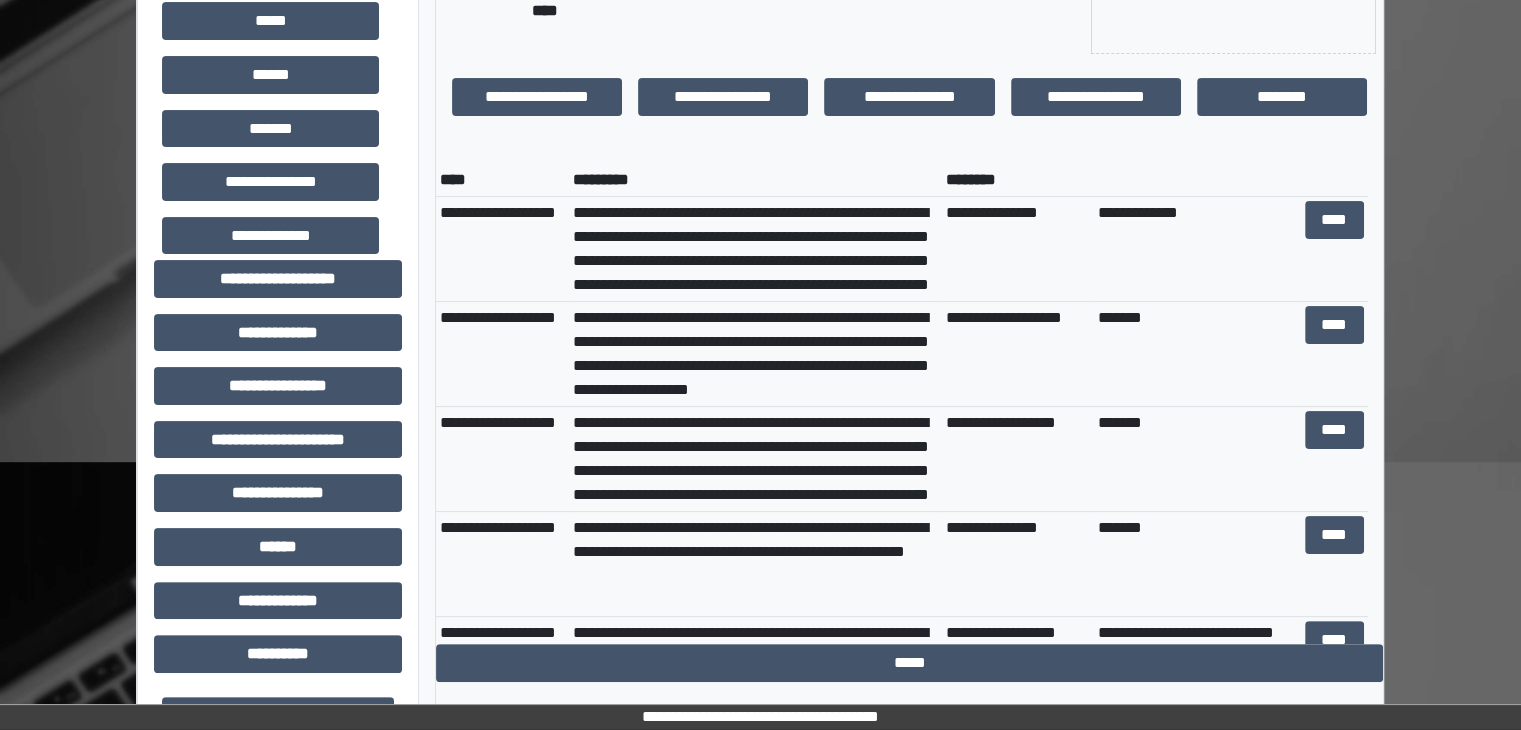 scroll, scrollTop: 400, scrollLeft: 0, axis: vertical 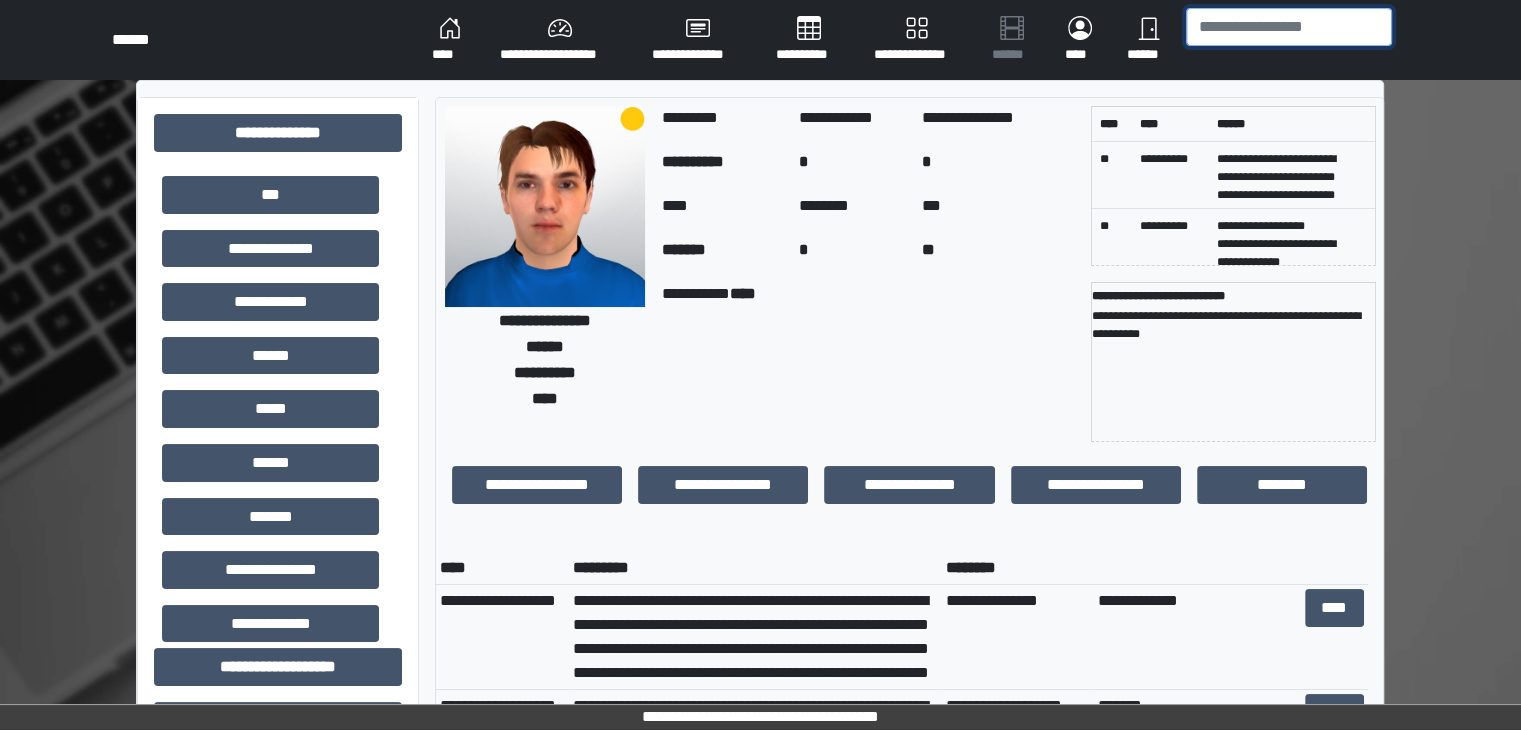 click at bounding box center (1289, 27) 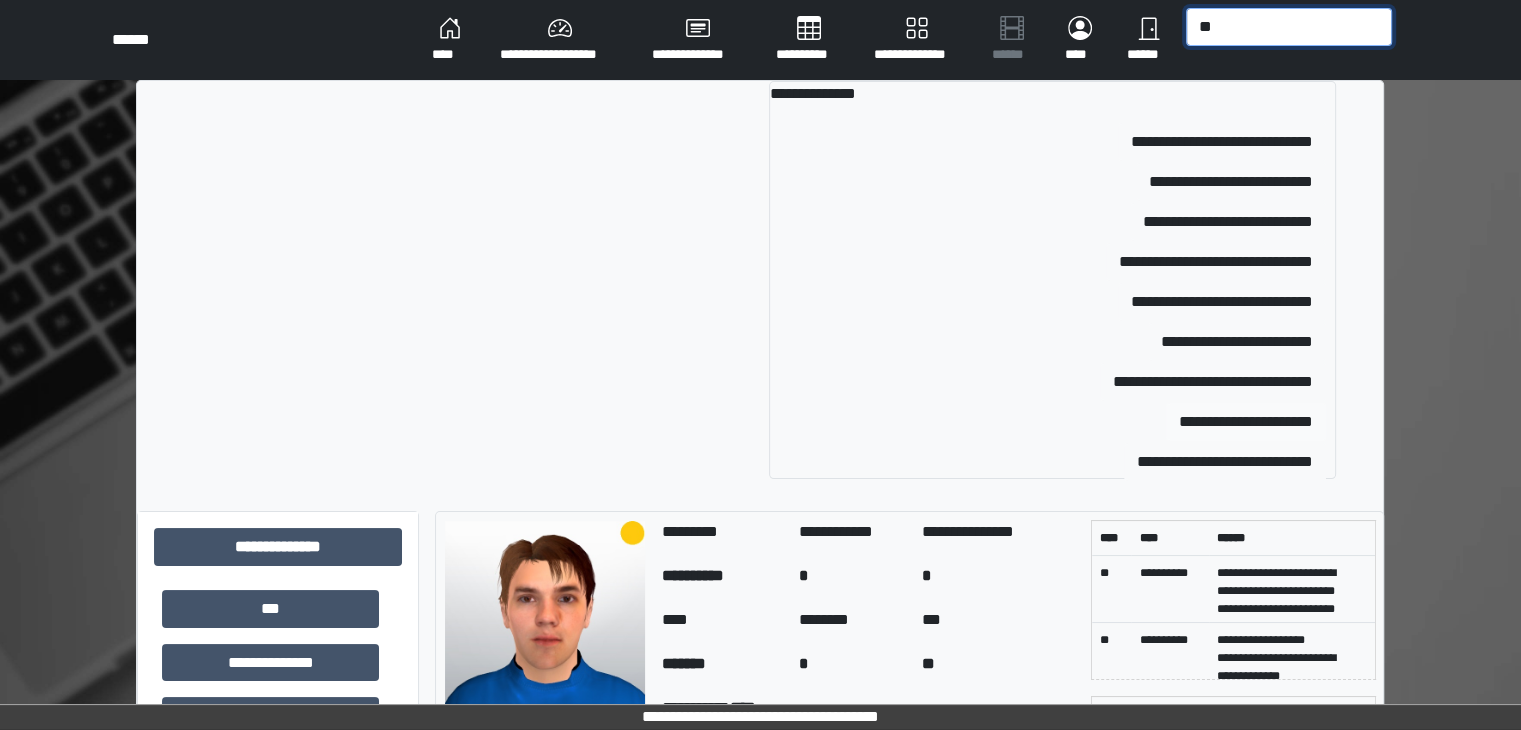 type on "**" 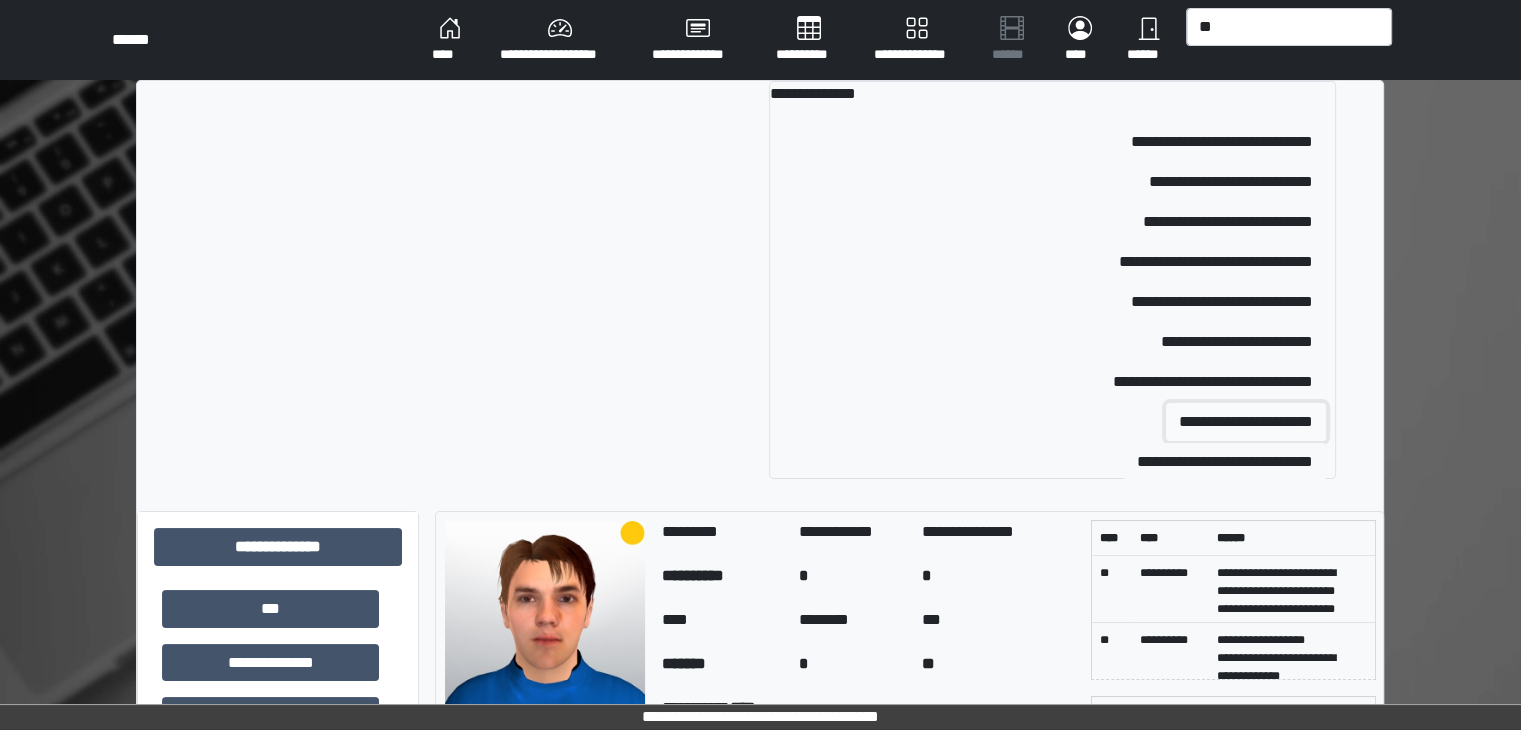 click on "**********" at bounding box center [1246, 422] 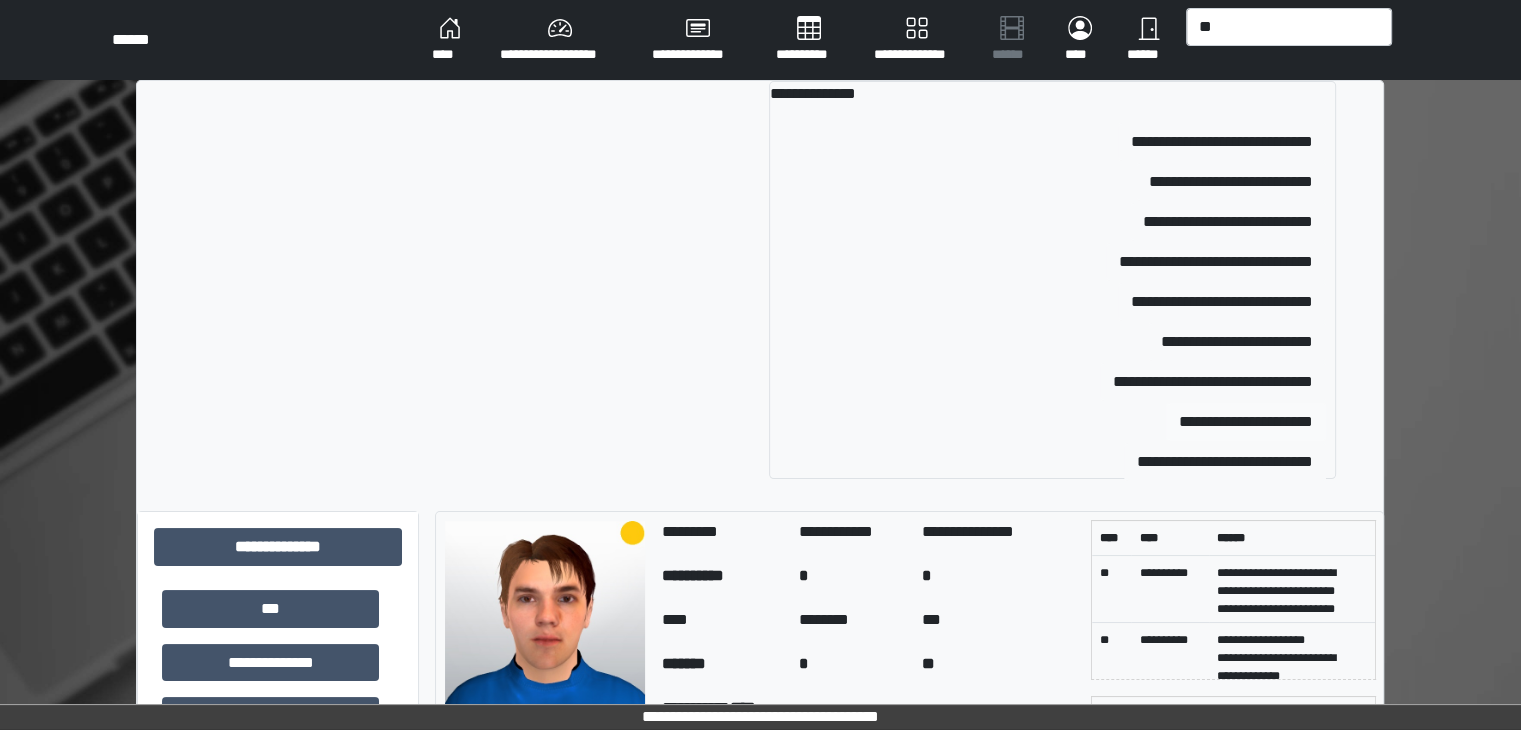 type 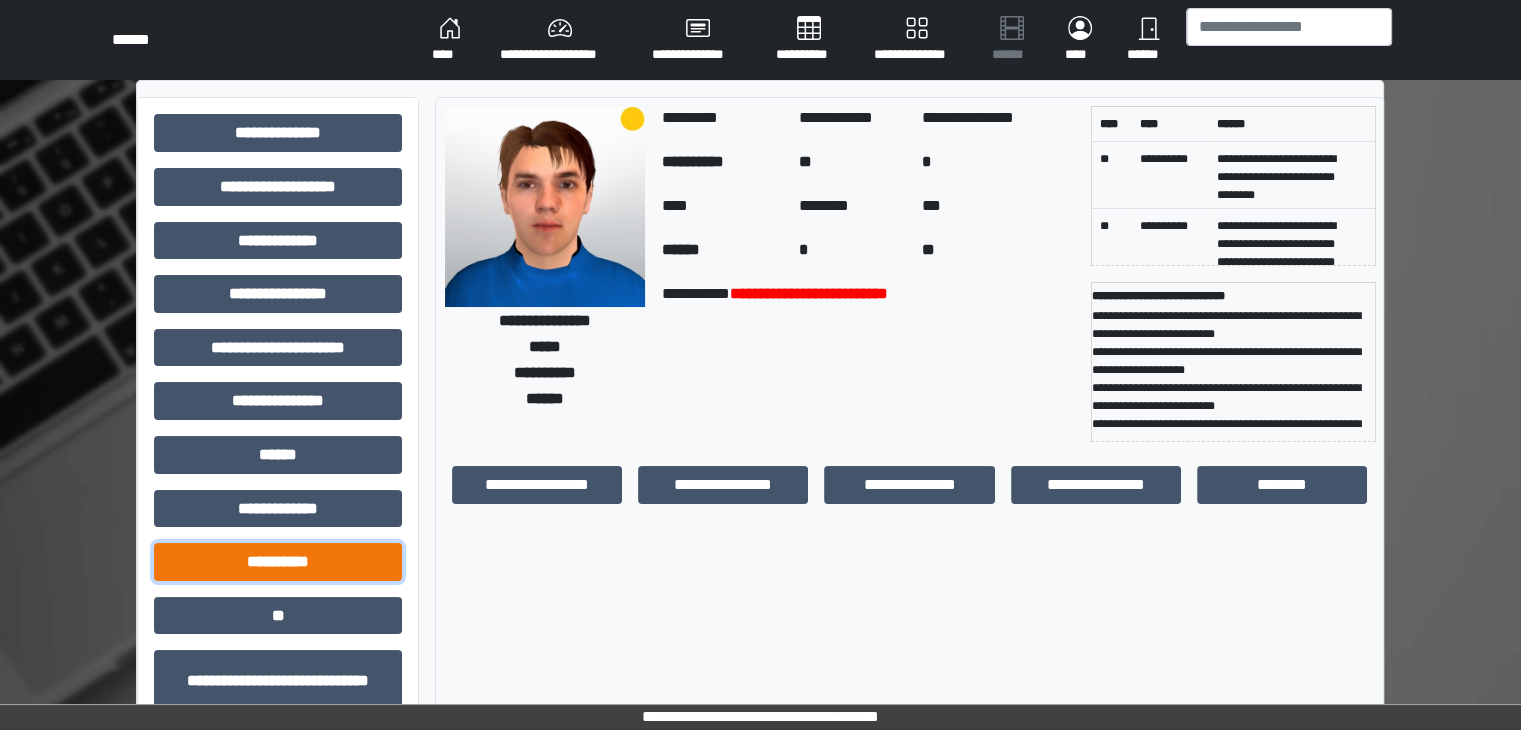 click on "**********" at bounding box center (278, 562) 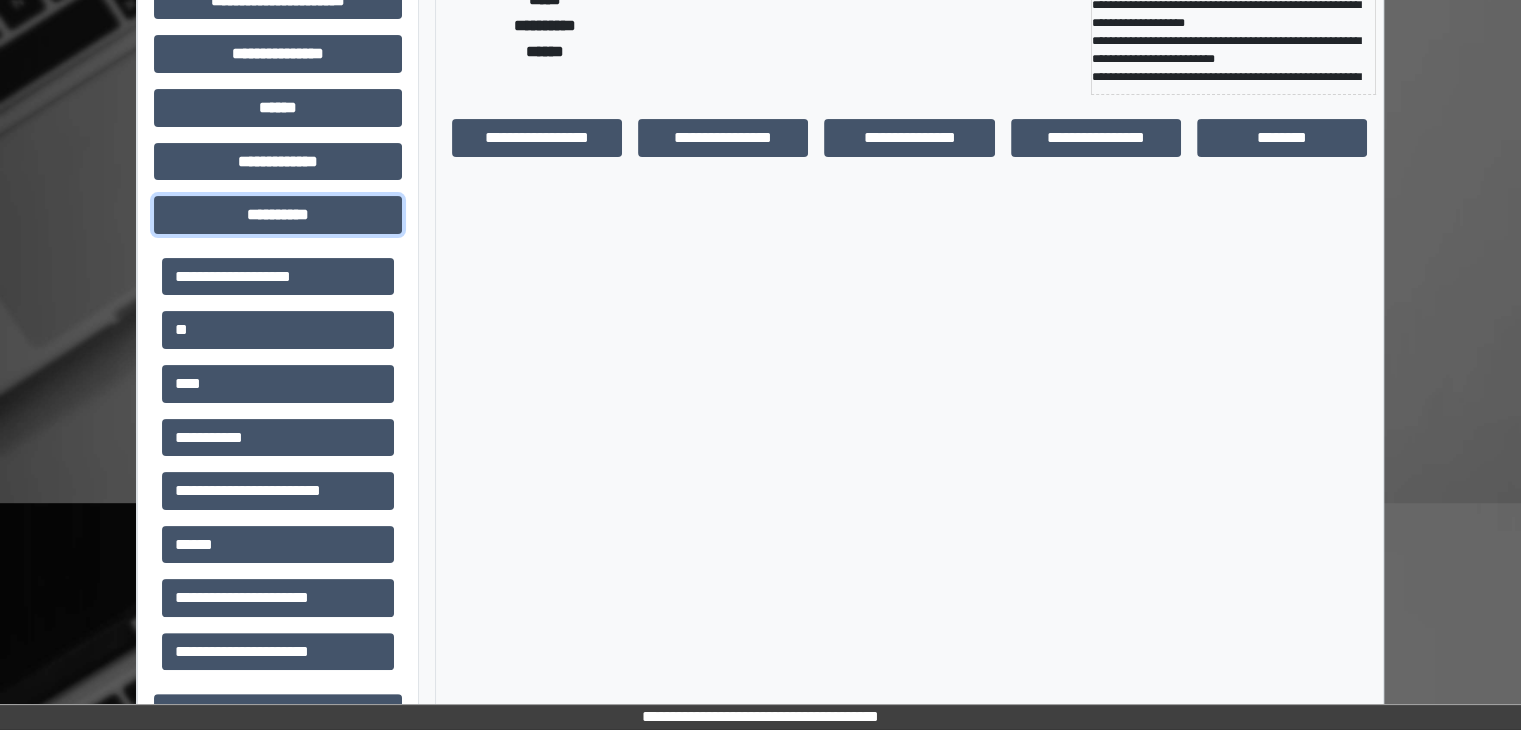 scroll, scrollTop: 360, scrollLeft: 0, axis: vertical 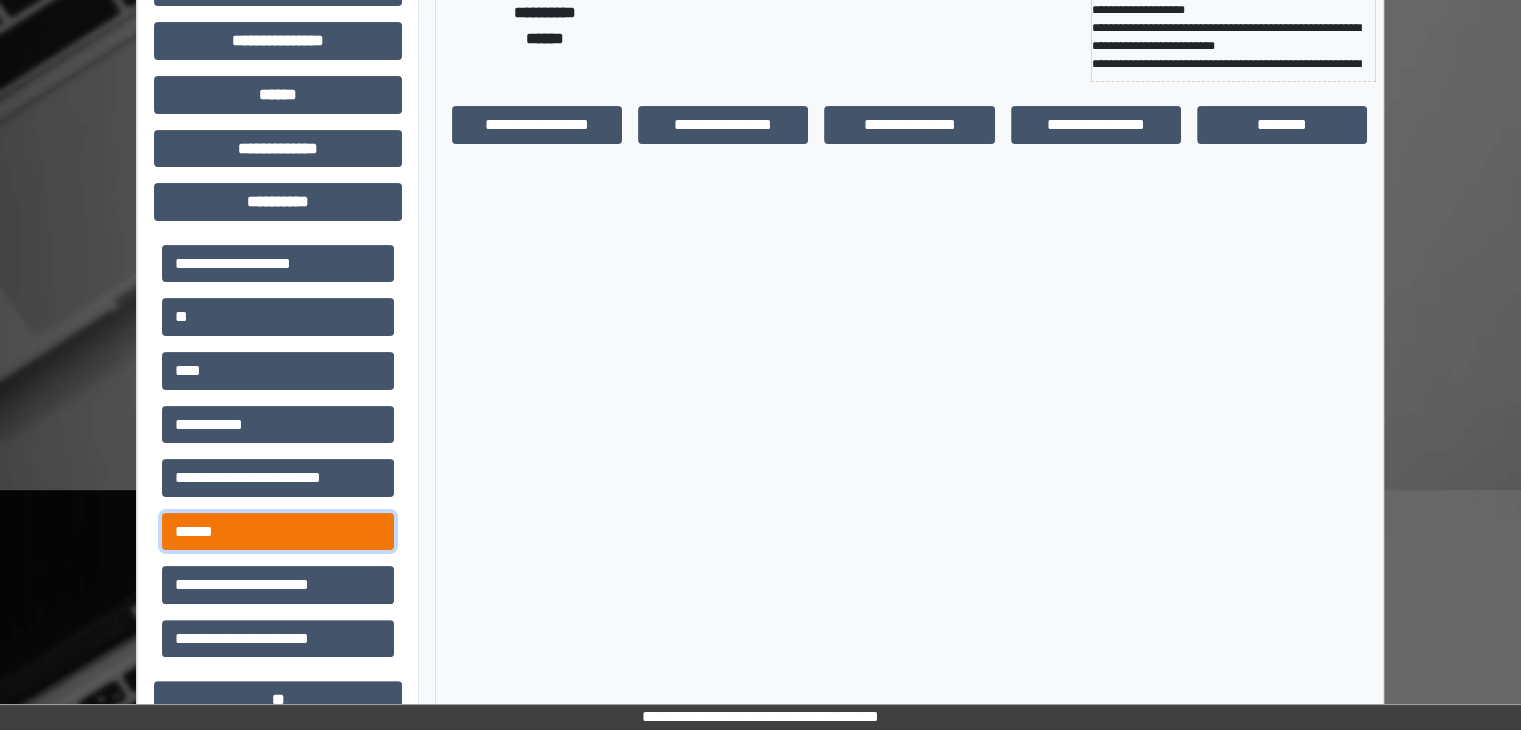 click on "******" at bounding box center (278, 532) 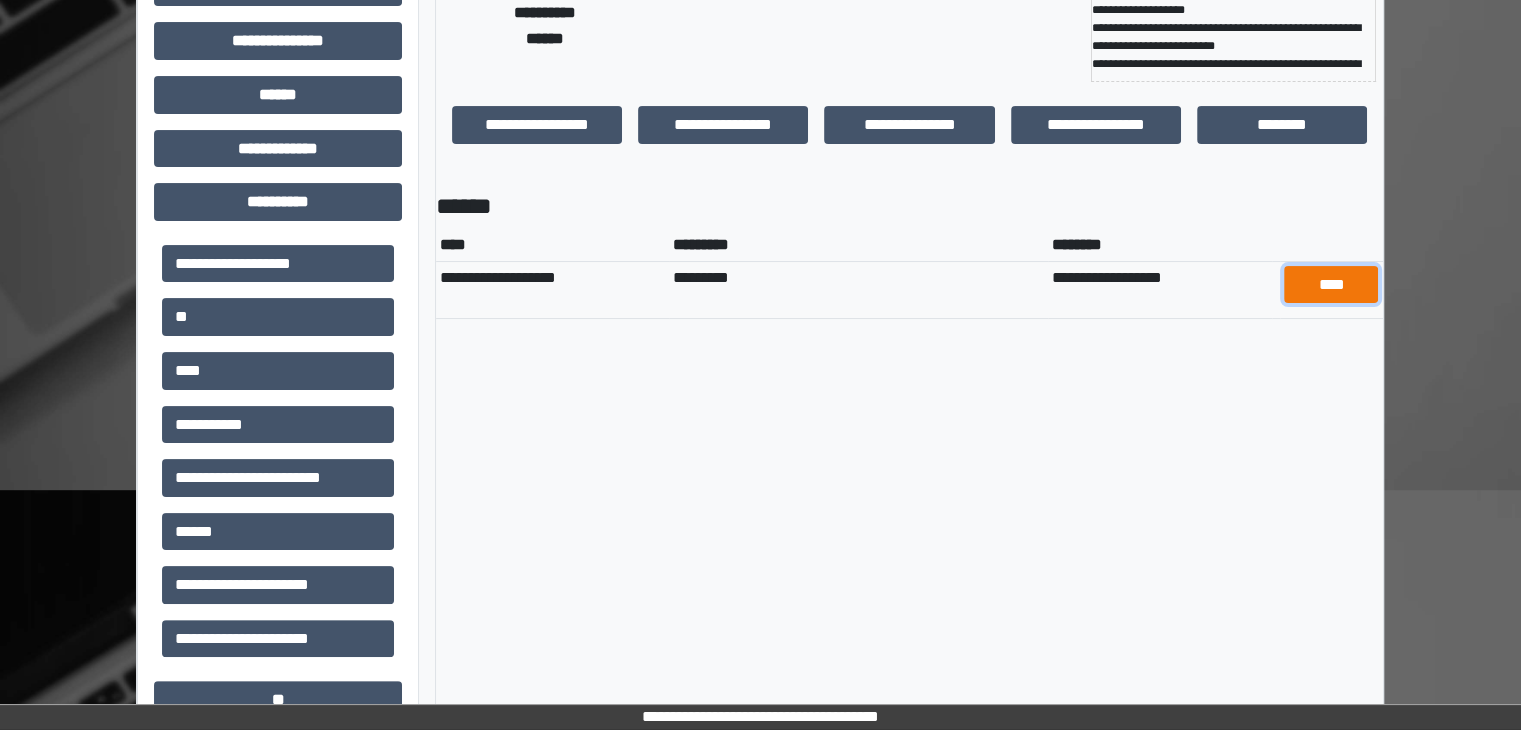click on "****" at bounding box center [1331, 285] 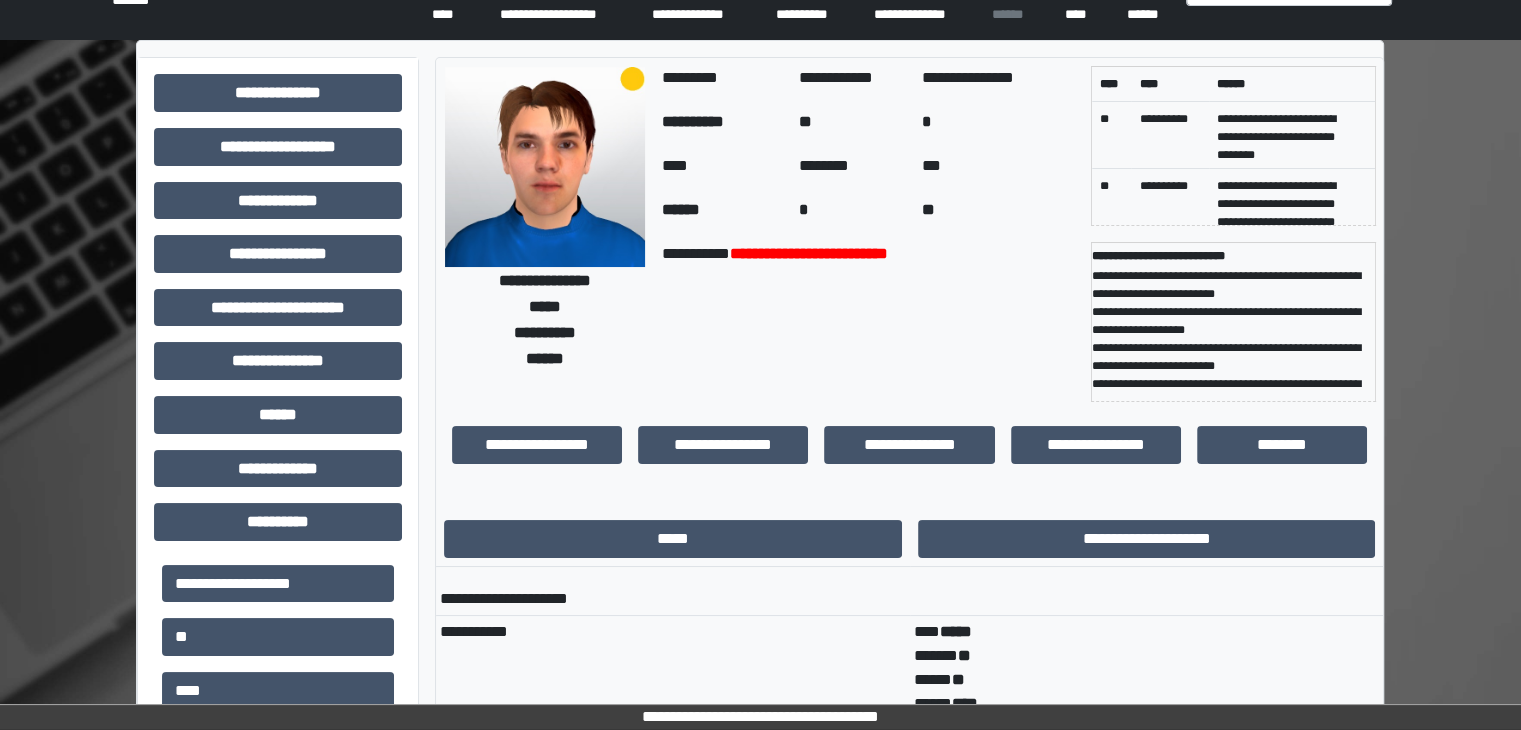 scroll, scrollTop: 0, scrollLeft: 0, axis: both 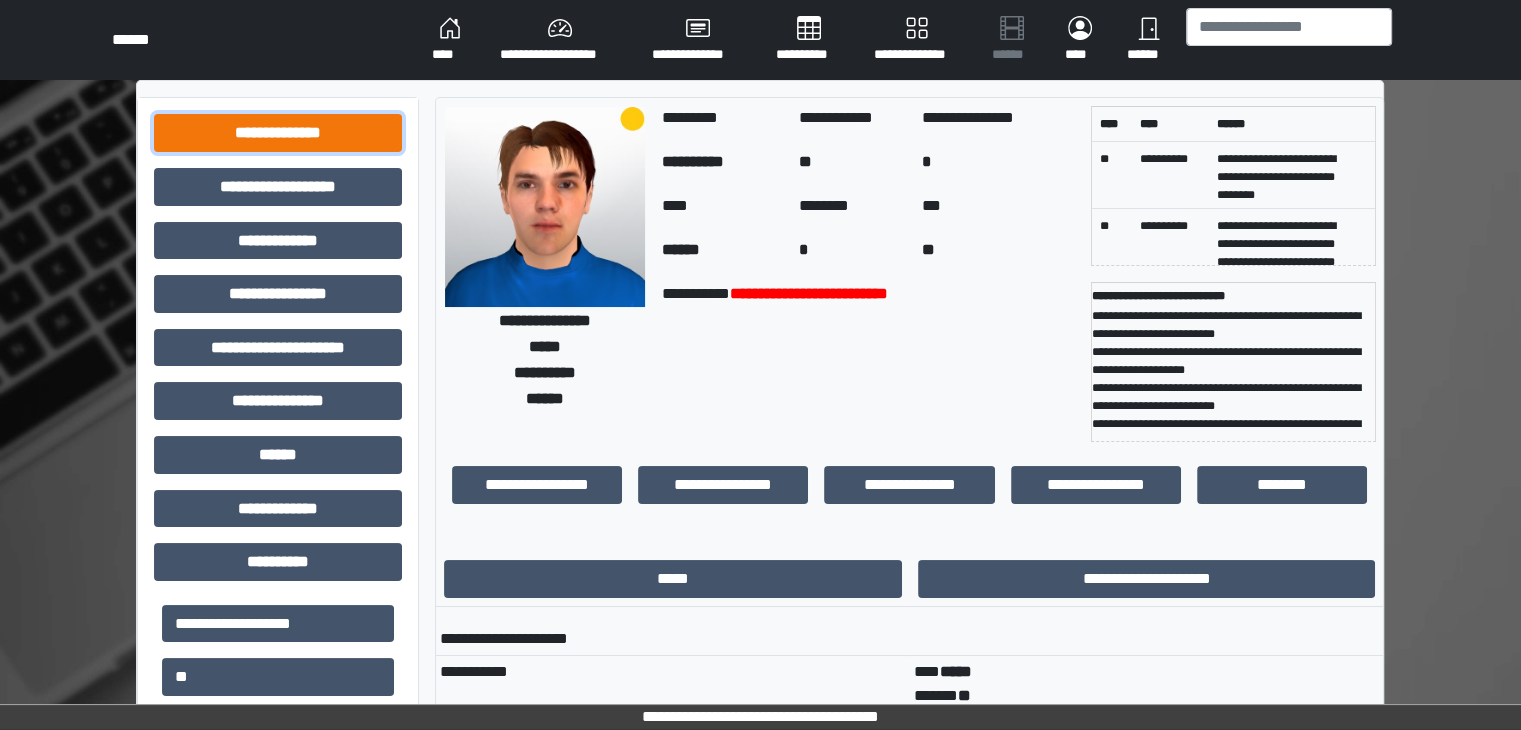 click on "**********" at bounding box center [278, 133] 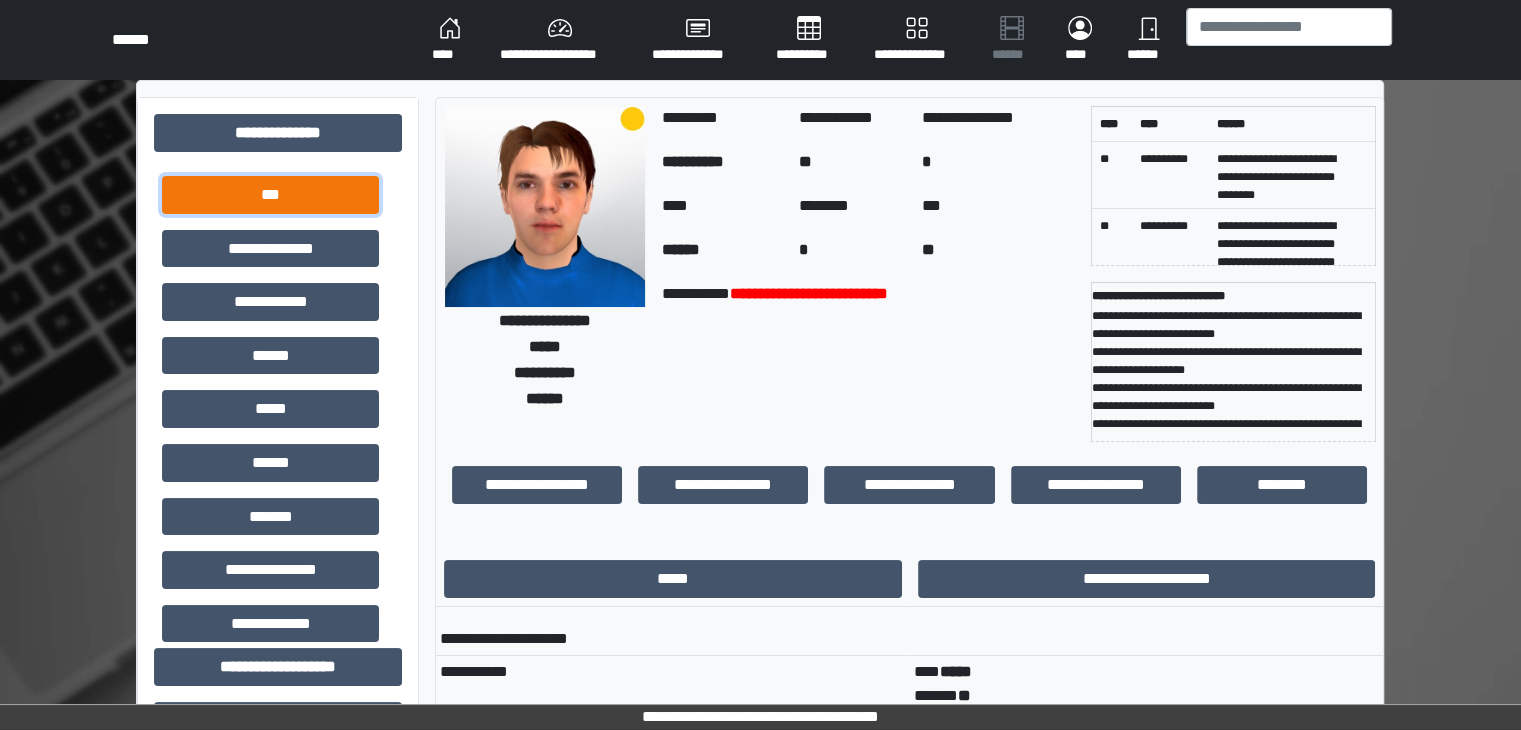 click on "***" at bounding box center [270, 195] 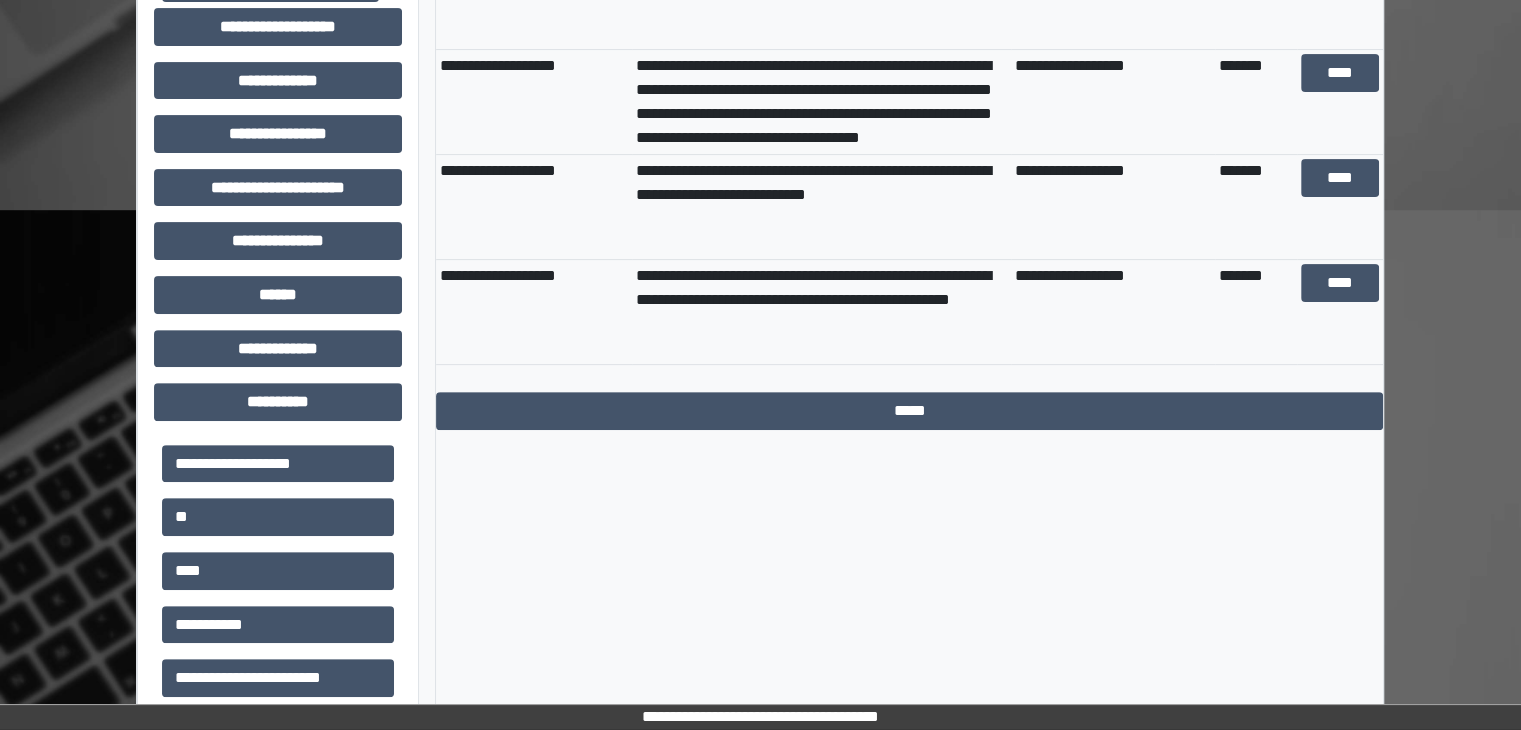 scroll, scrollTop: 680, scrollLeft: 0, axis: vertical 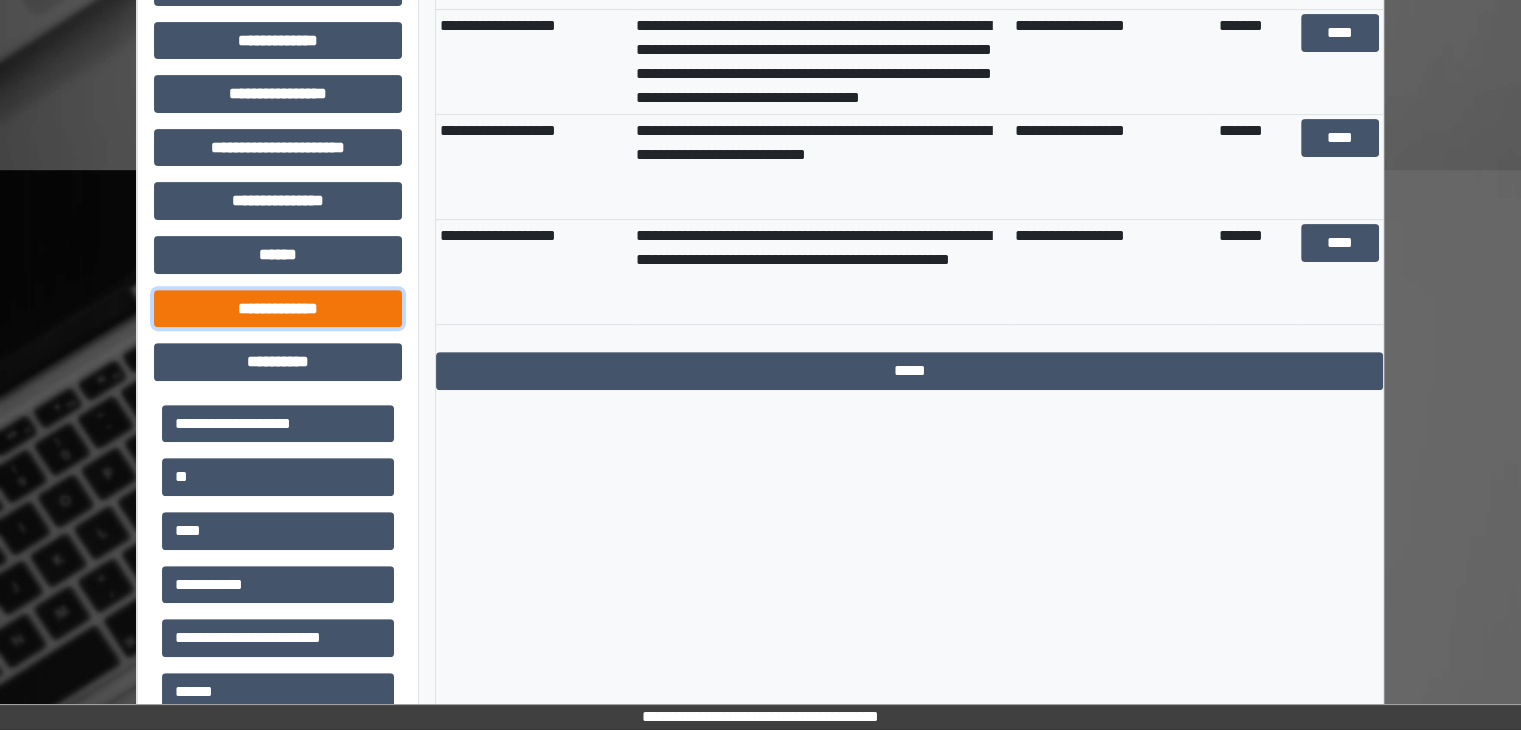 click on "**********" at bounding box center [278, 309] 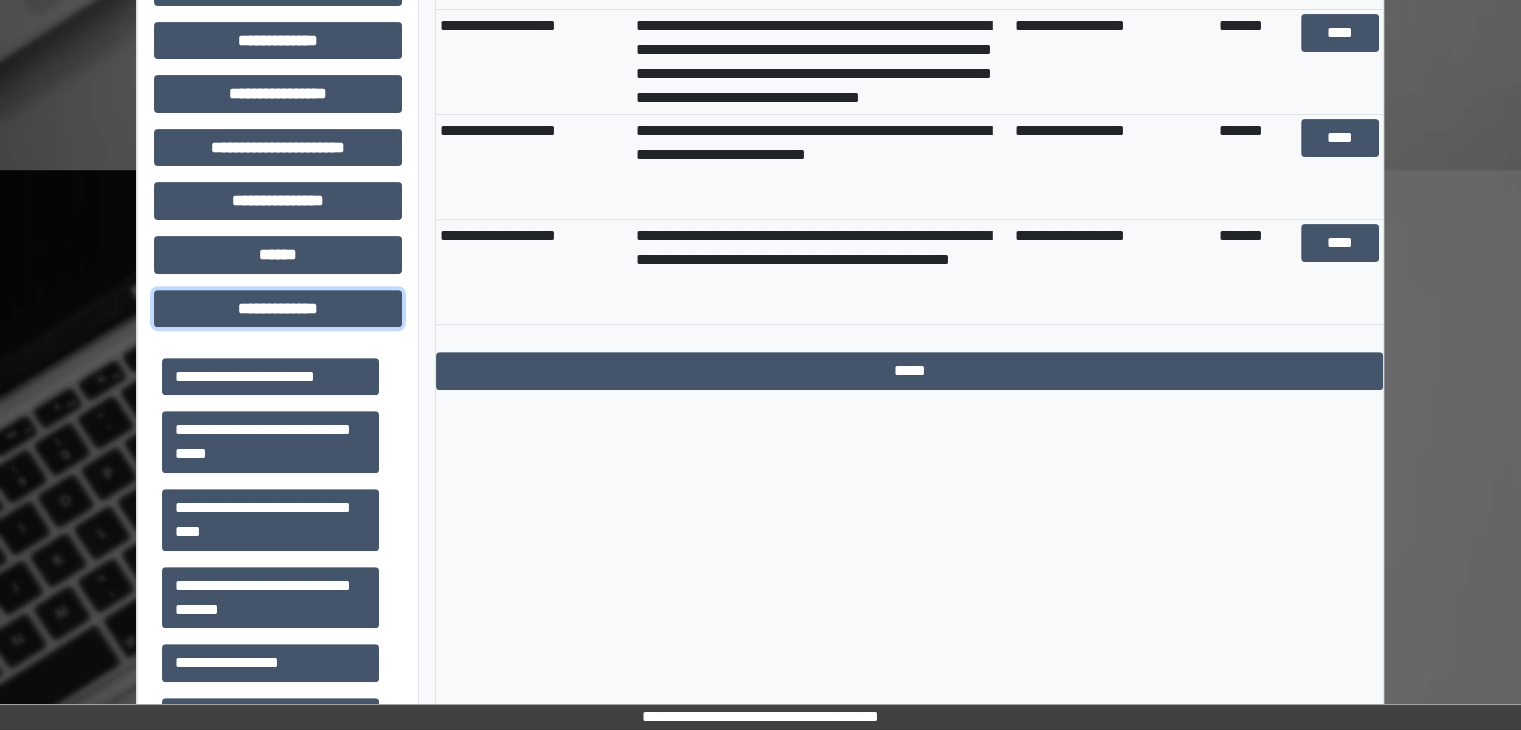 scroll, scrollTop: 52, scrollLeft: 0, axis: vertical 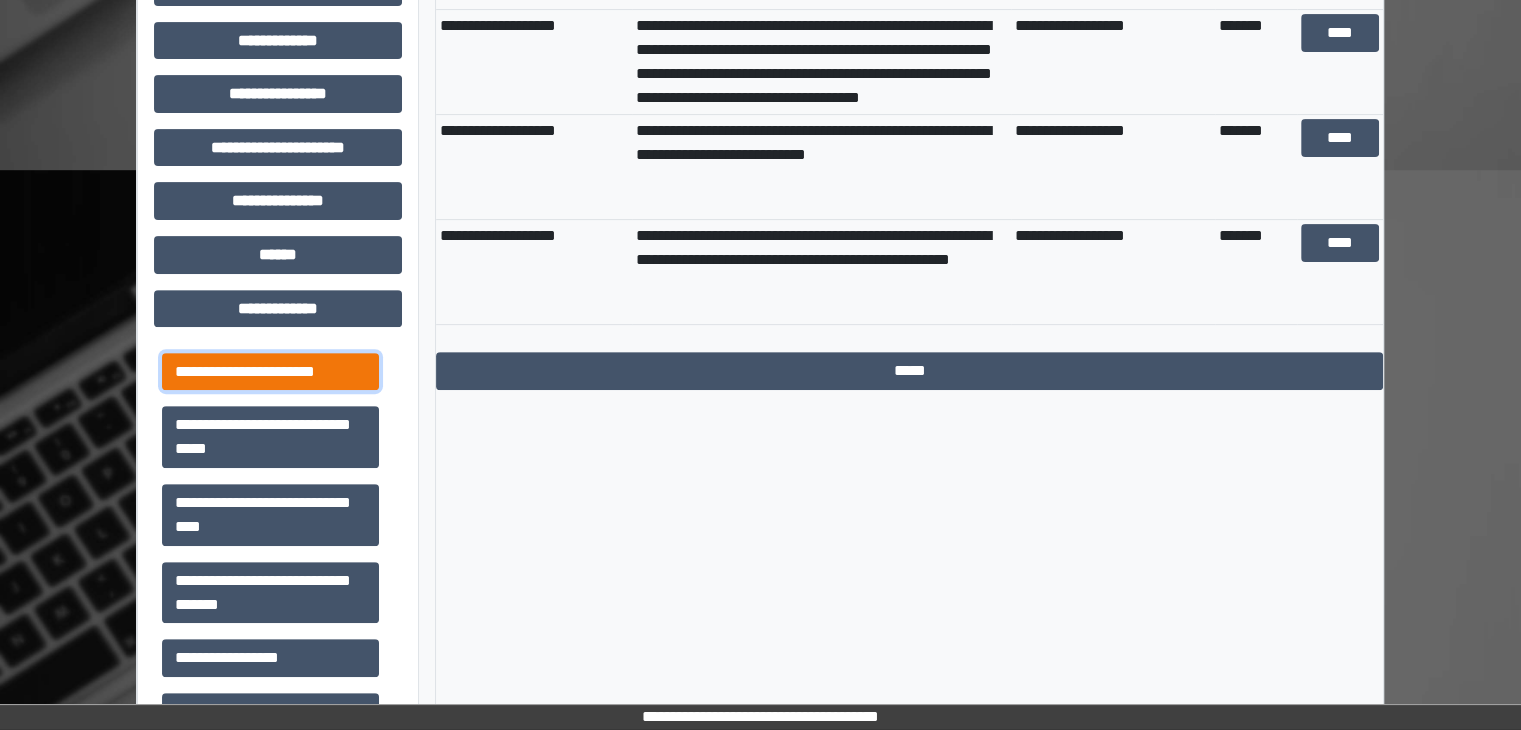 click on "**********" at bounding box center (270, 372) 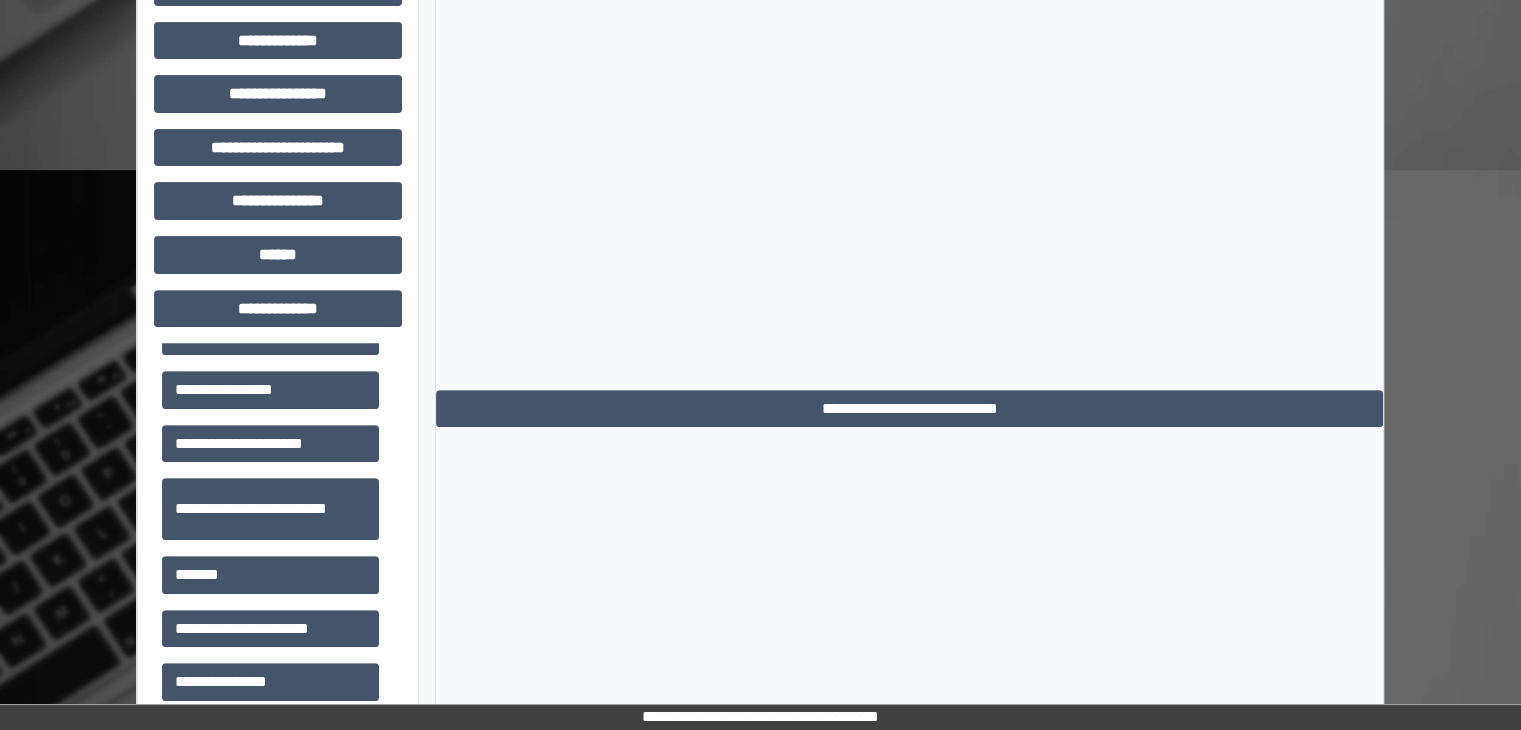 scroll, scrollTop: 704, scrollLeft: 0, axis: vertical 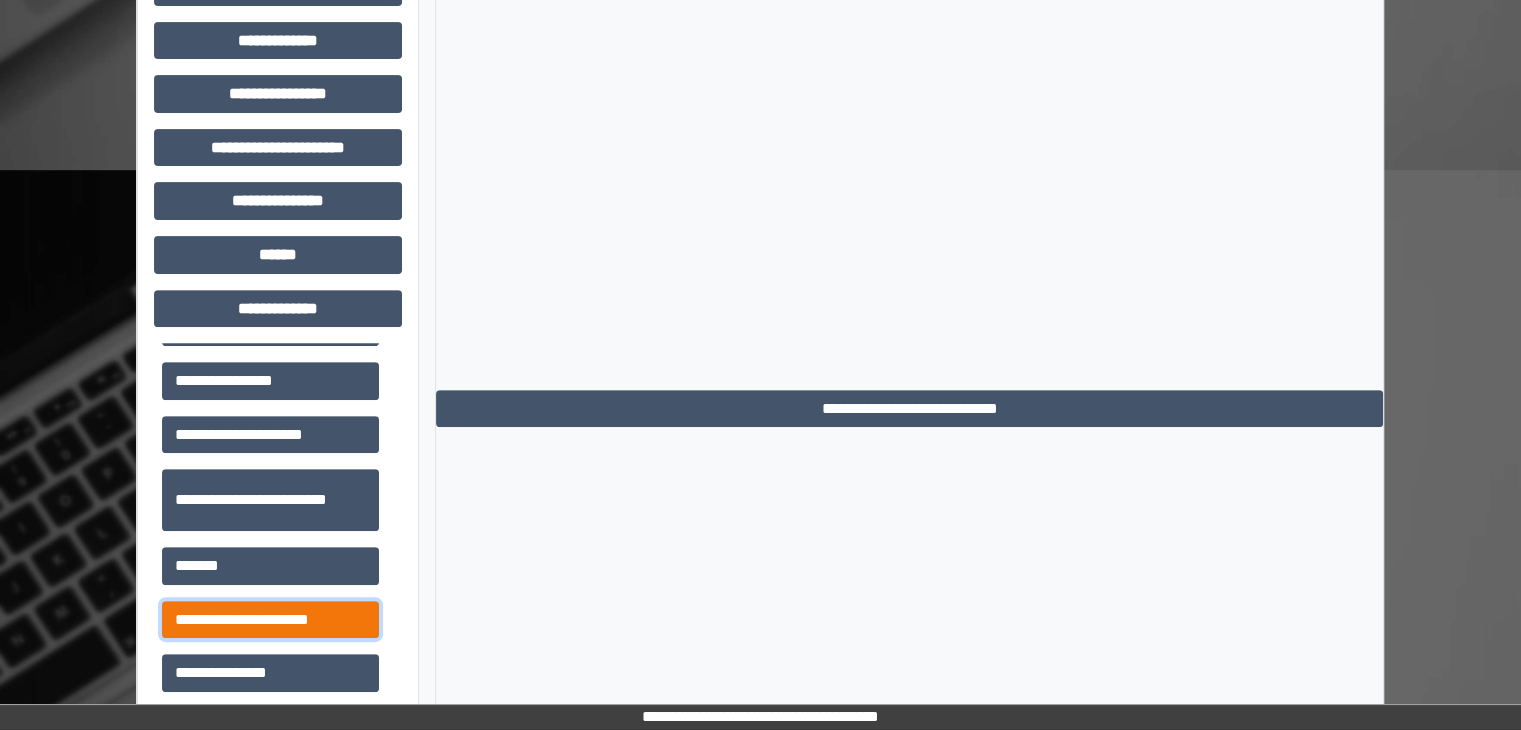 click on "**********" at bounding box center [270, 620] 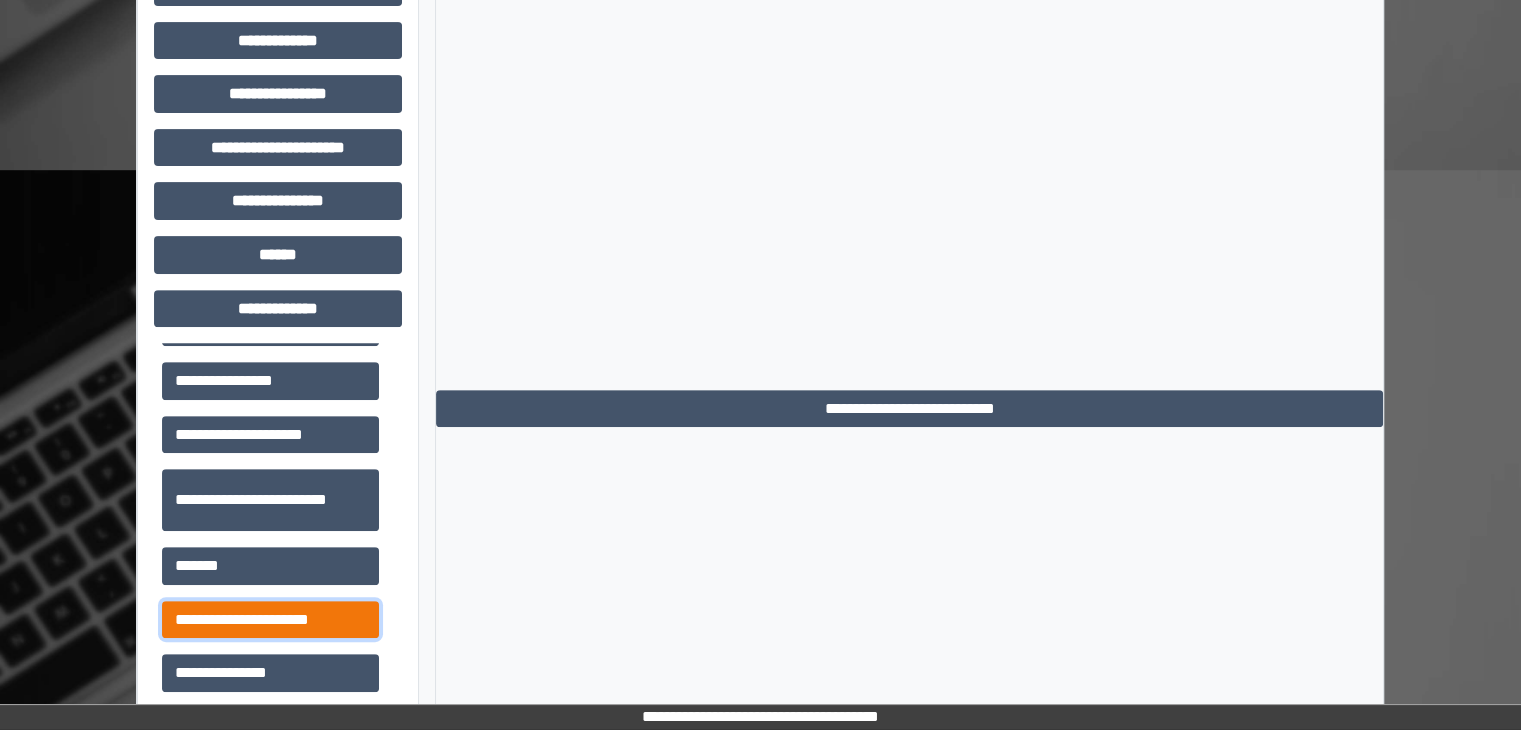 click on "**********" at bounding box center (270, 620) 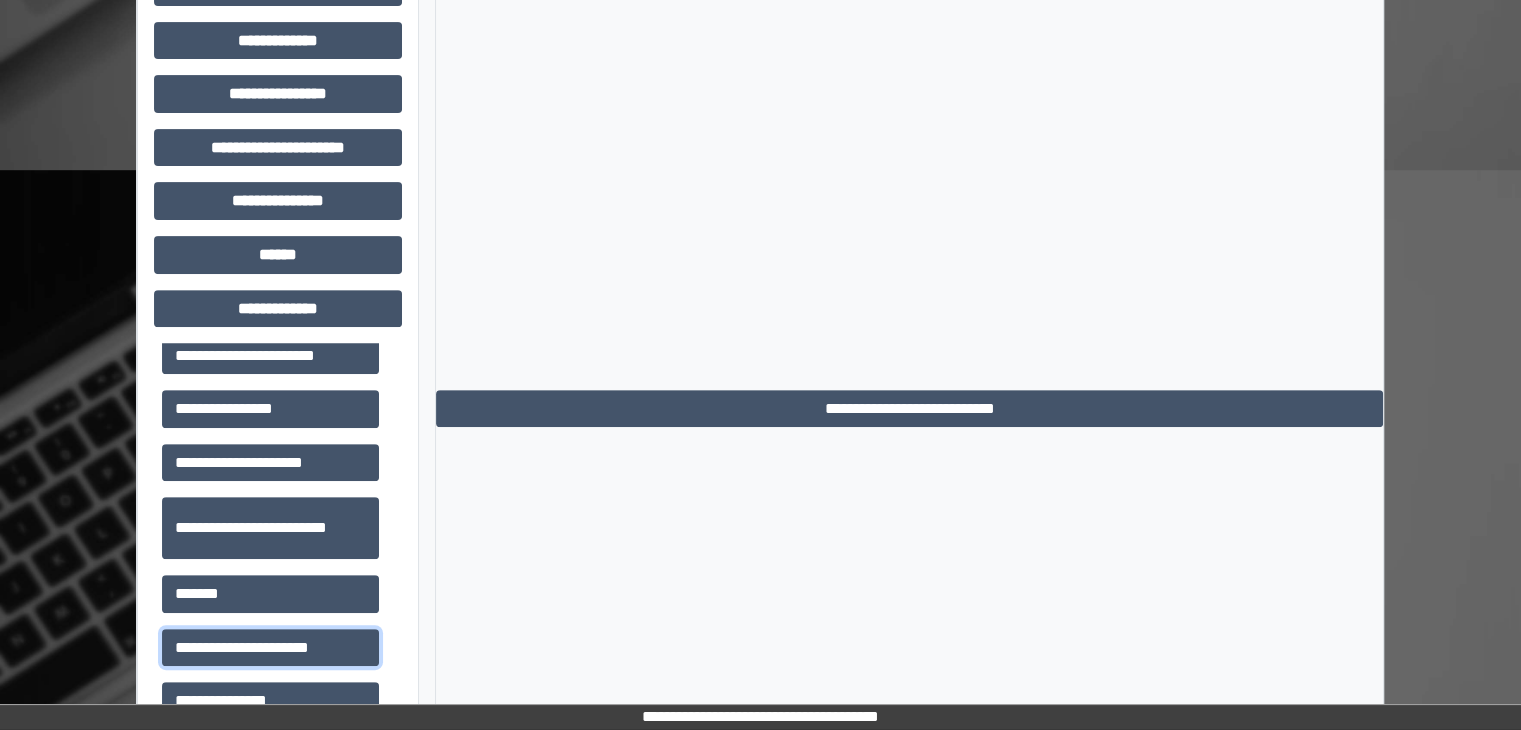 scroll, scrollTop: 664, scrollLeft: 0, axis: vertical 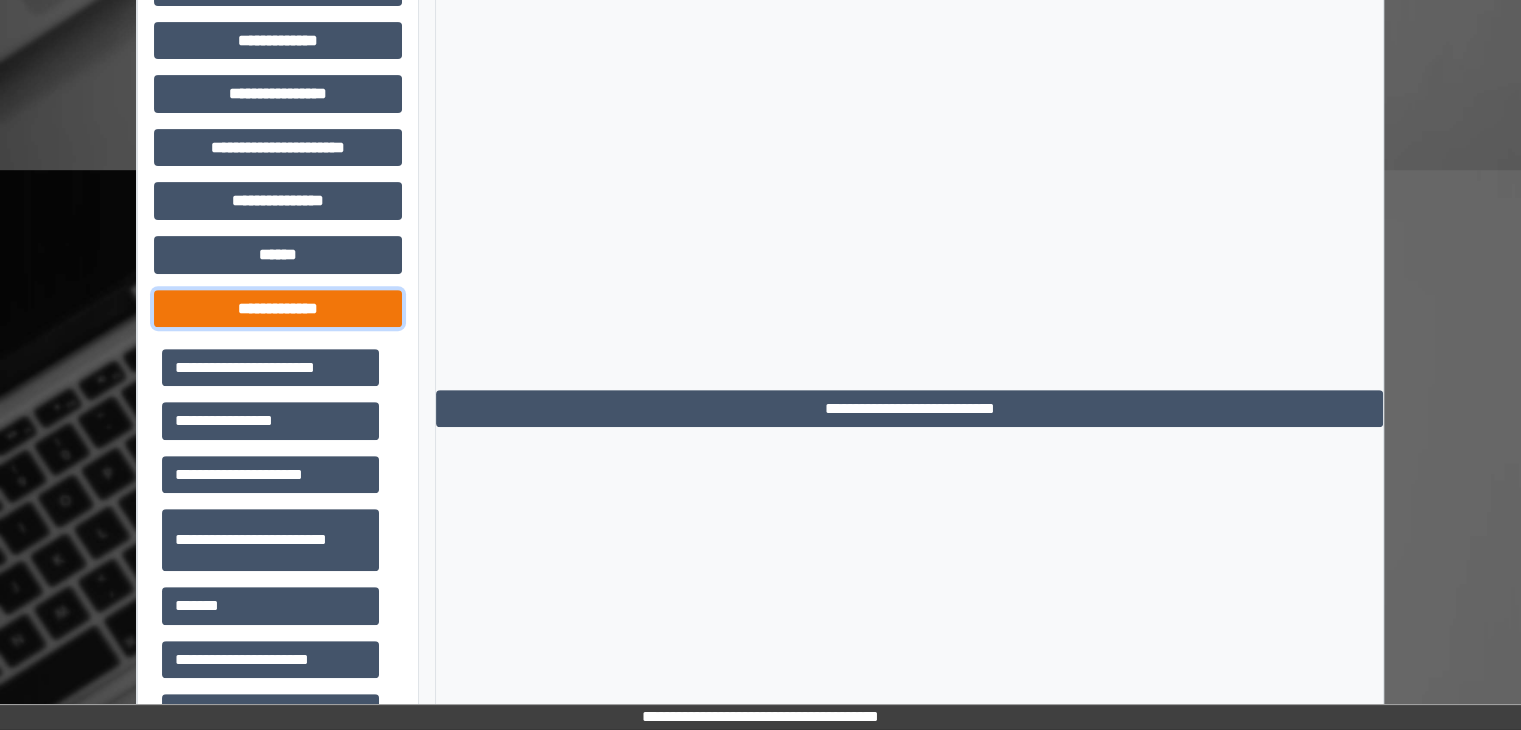 click on "**********" at bounding box center (278, 309) 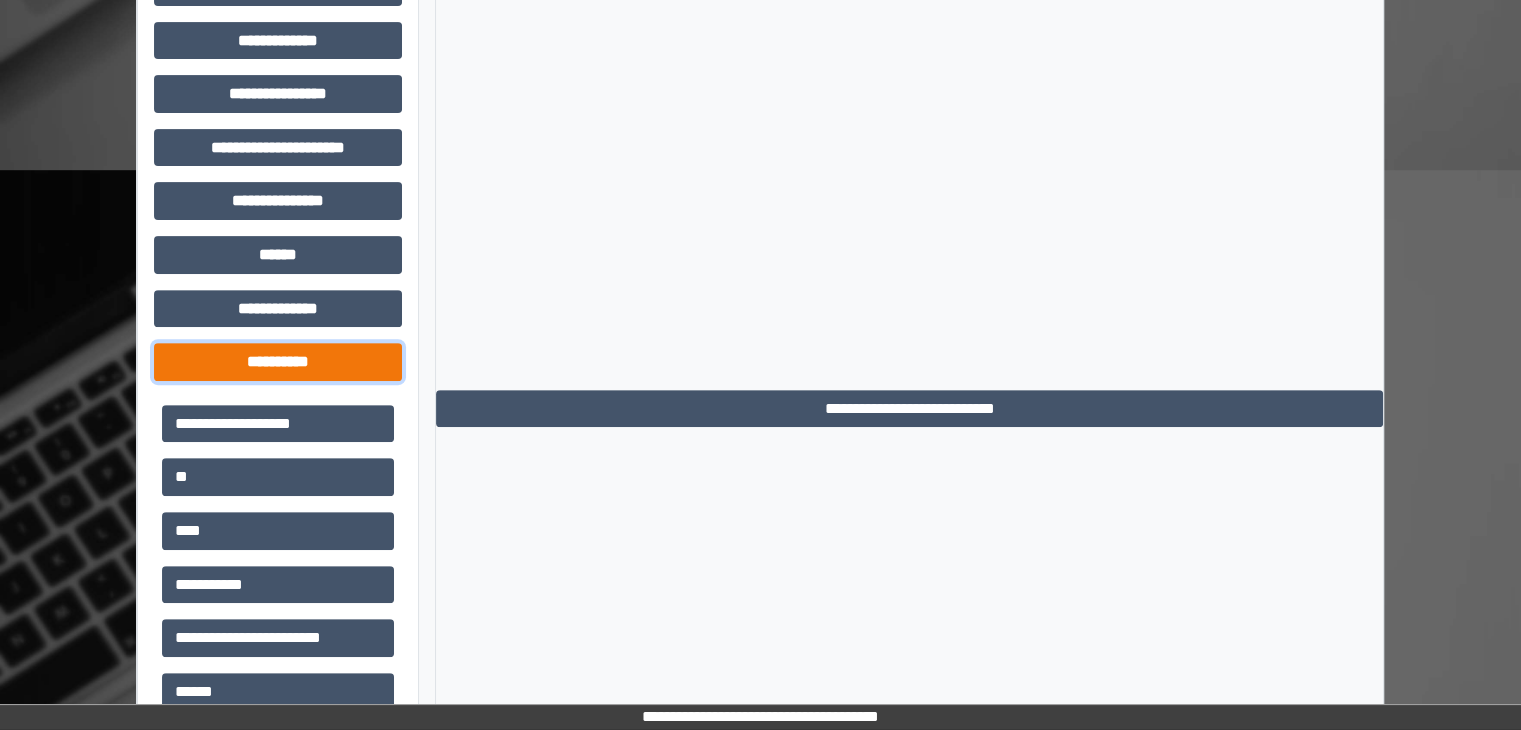 click on "**********" at bounding box center (278, 362) 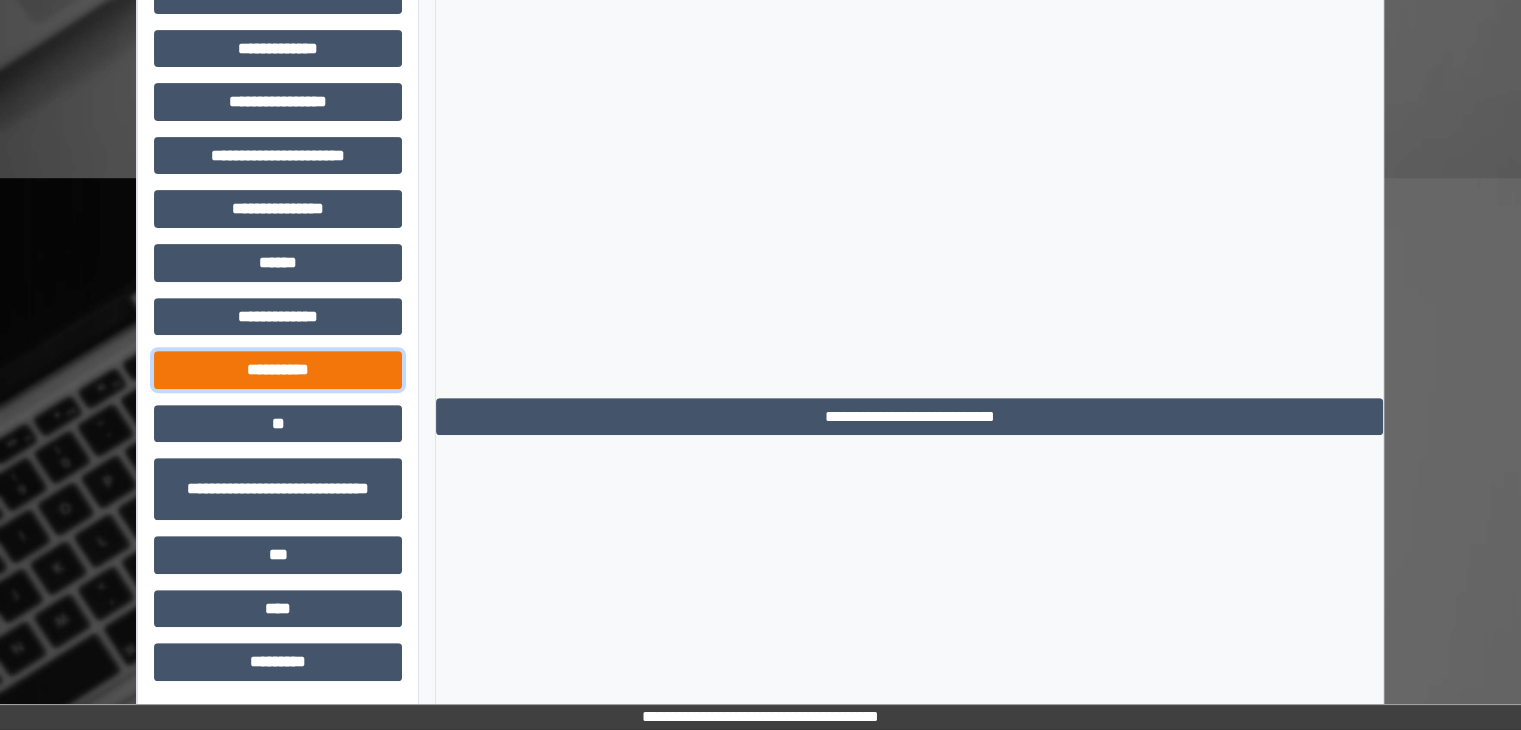 click on "**********" at bounding box center [278, 370] 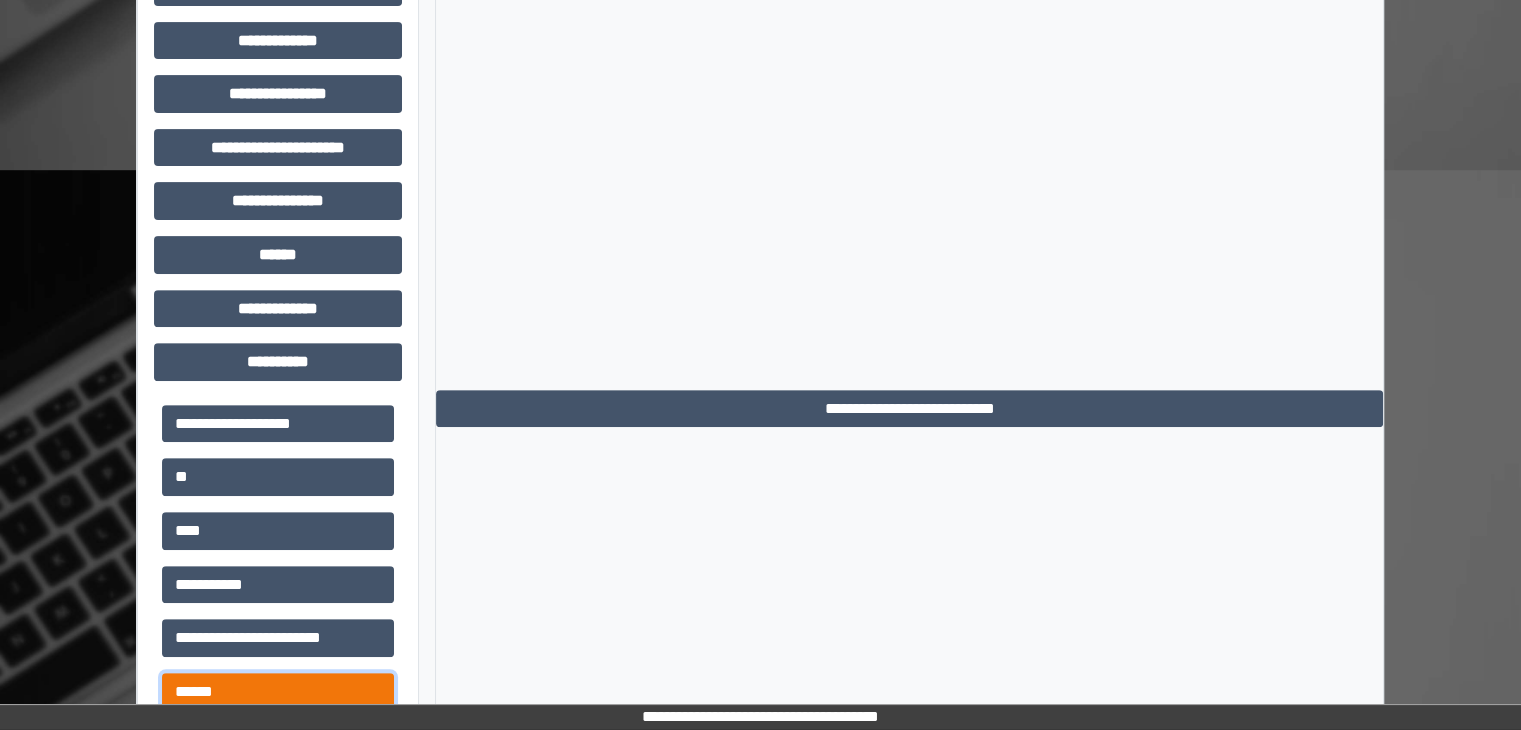 click on "******" at bounding box center [278, 692] 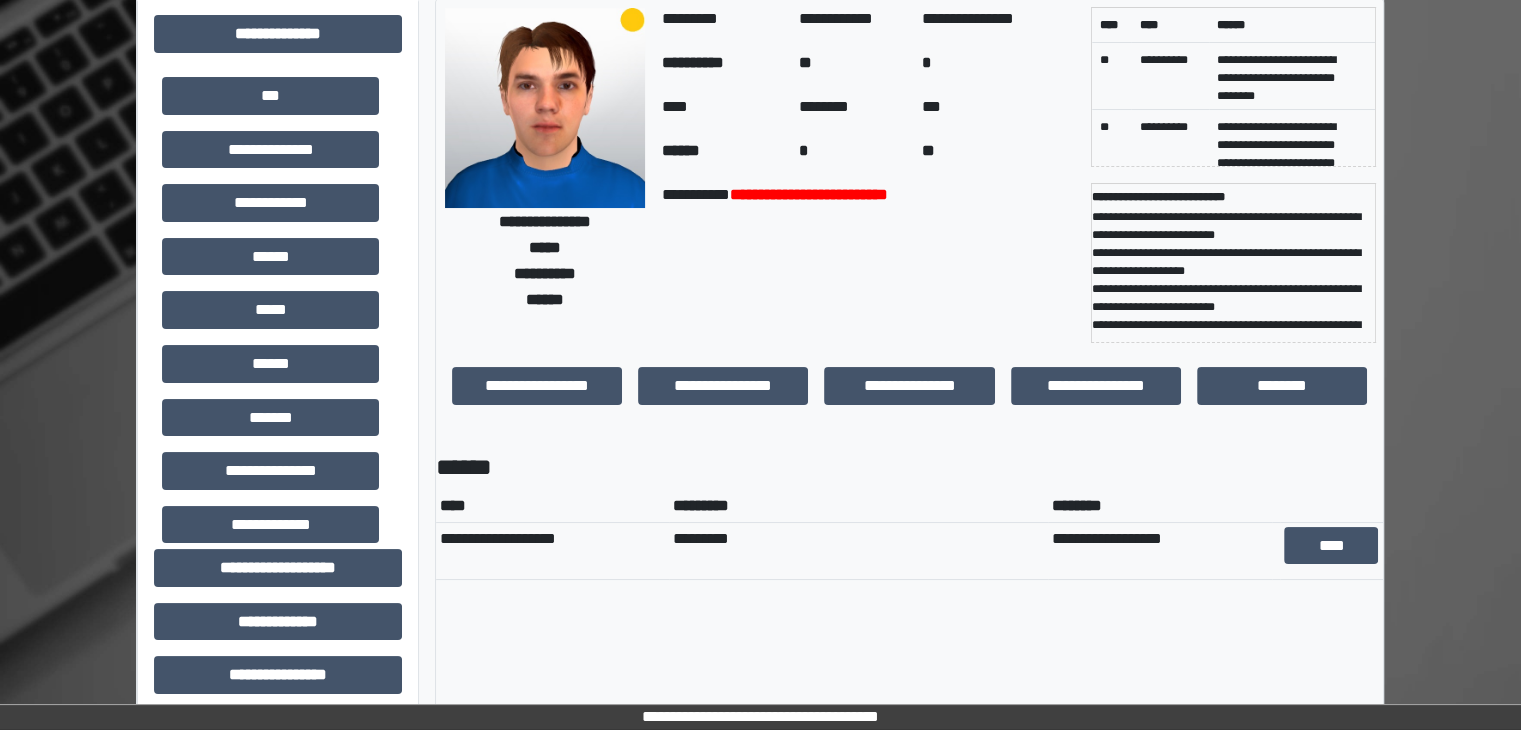 scroll, scrollTop: 97, scrollLeft: 0, axis: vertical 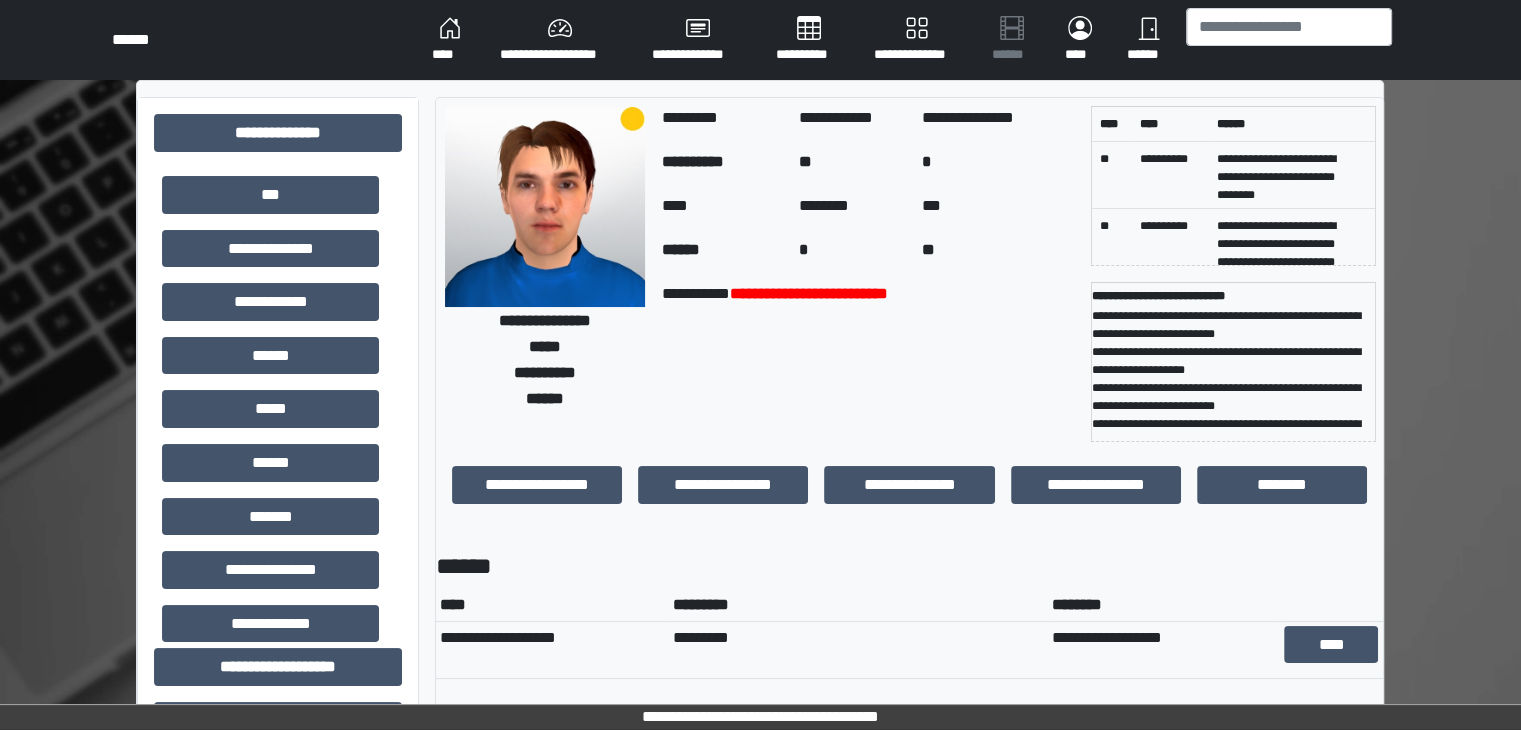 click on "****" at bounding box center [450, 40] 